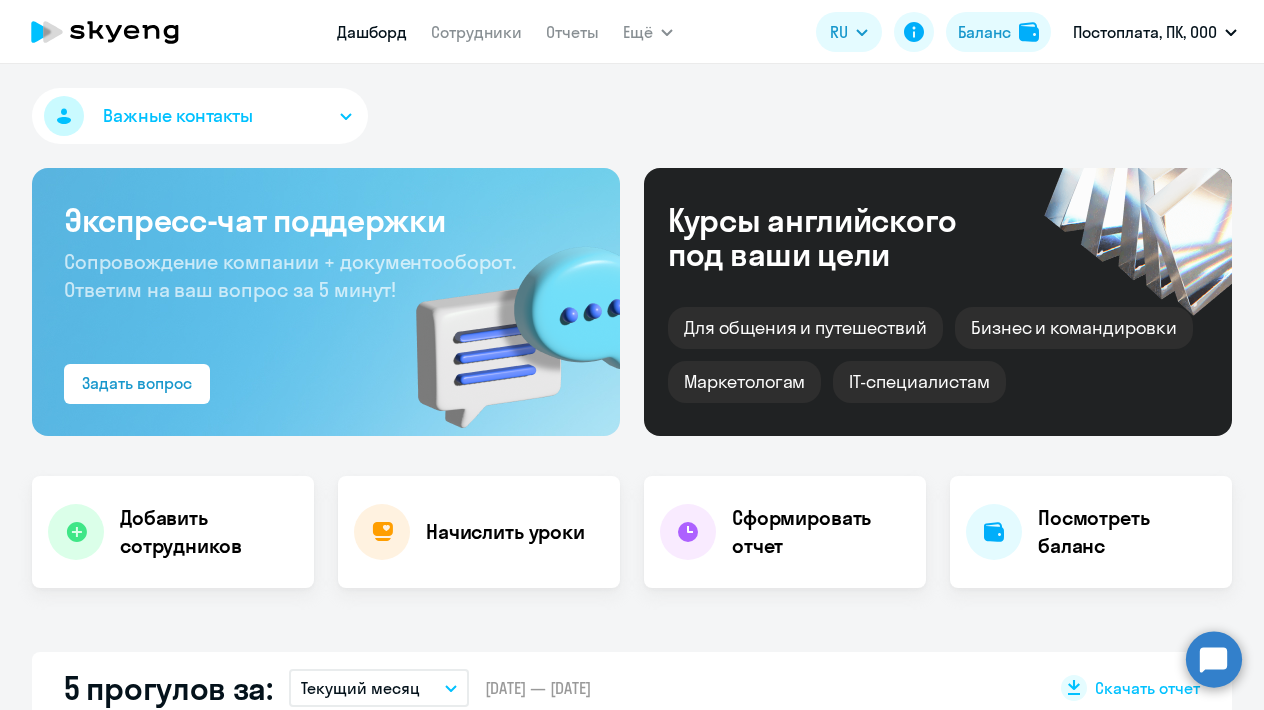 scroll, scrollTop: 0, scrollLeft: 0, axis: both 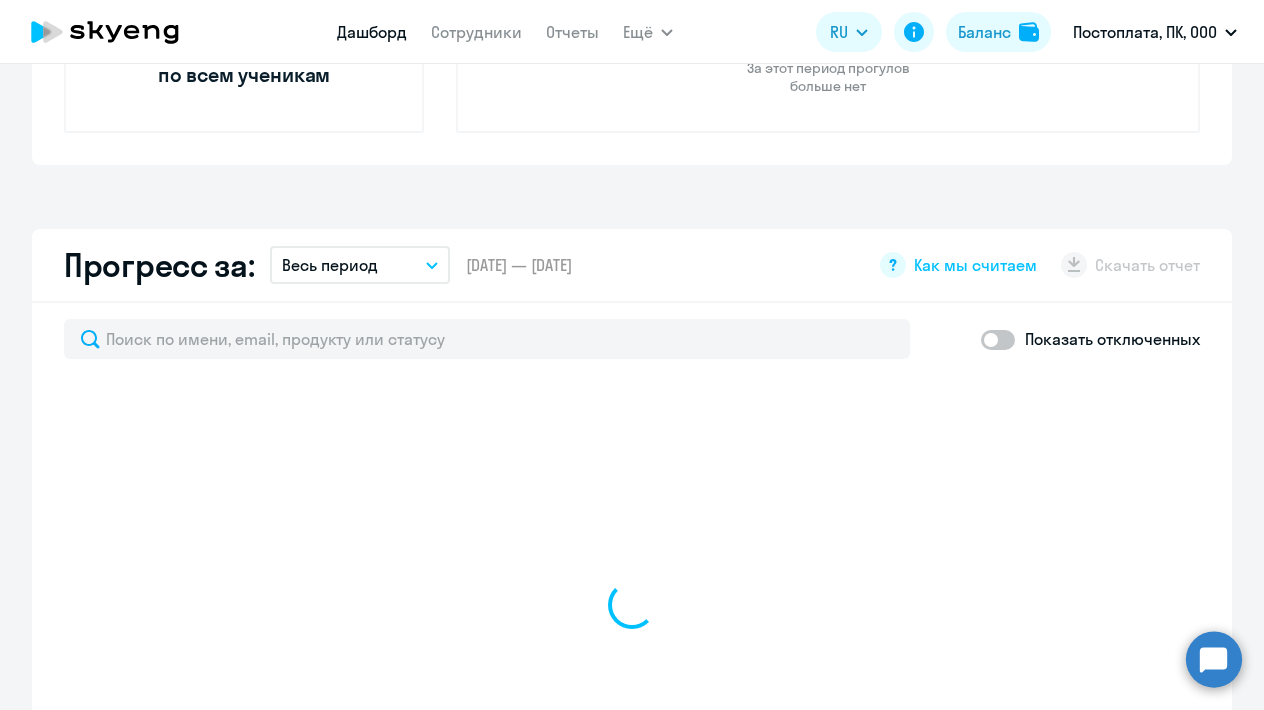 select on "30" 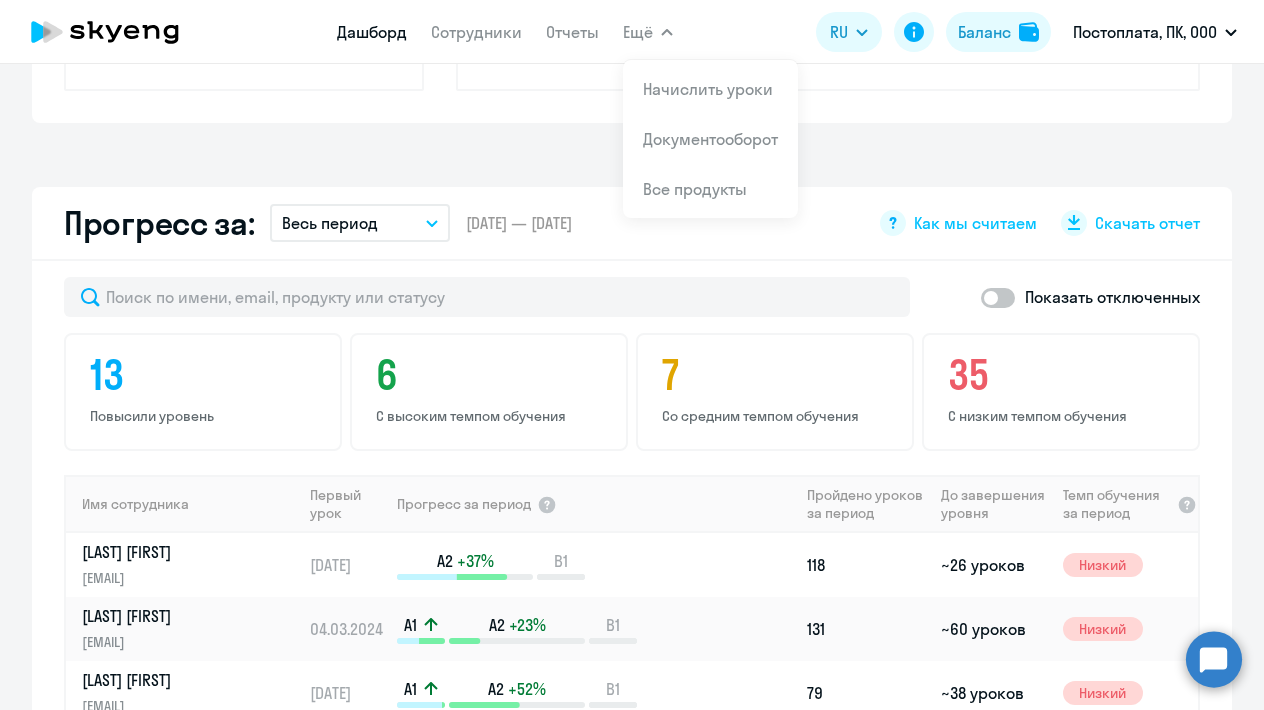 scroll, scrollTop: 1033, scrollLeft: 0, axis: vertical 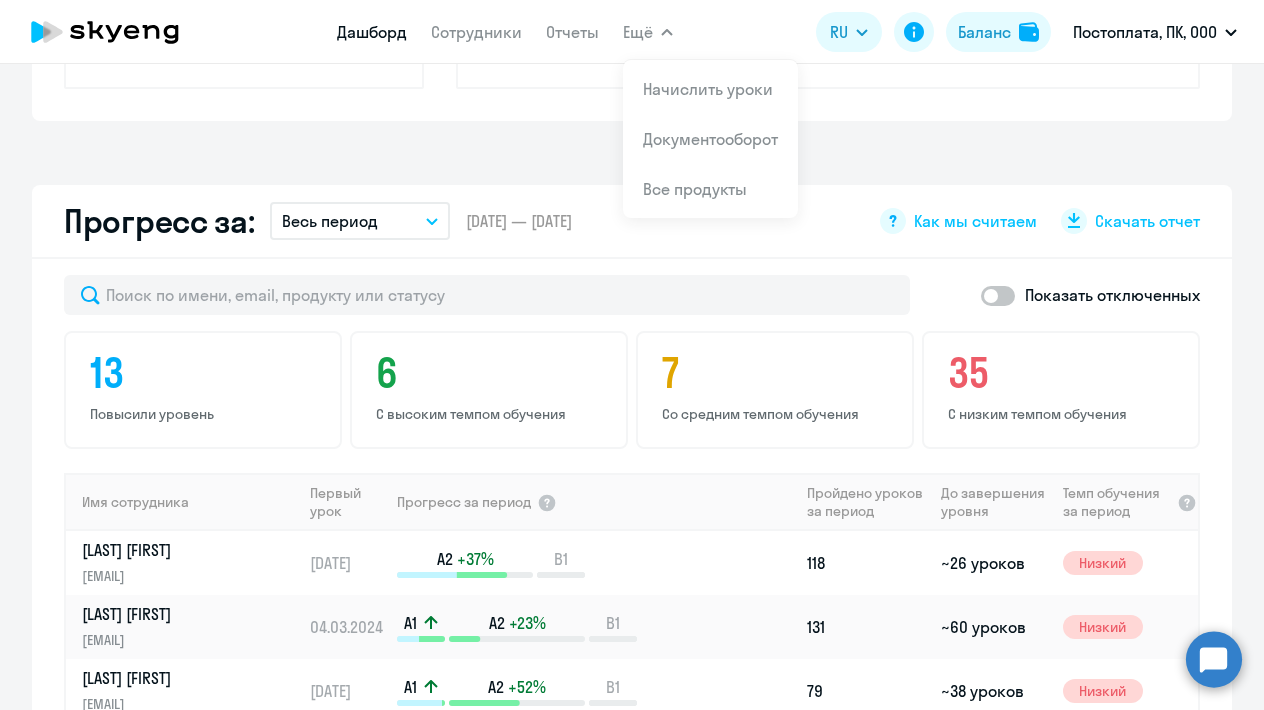 click 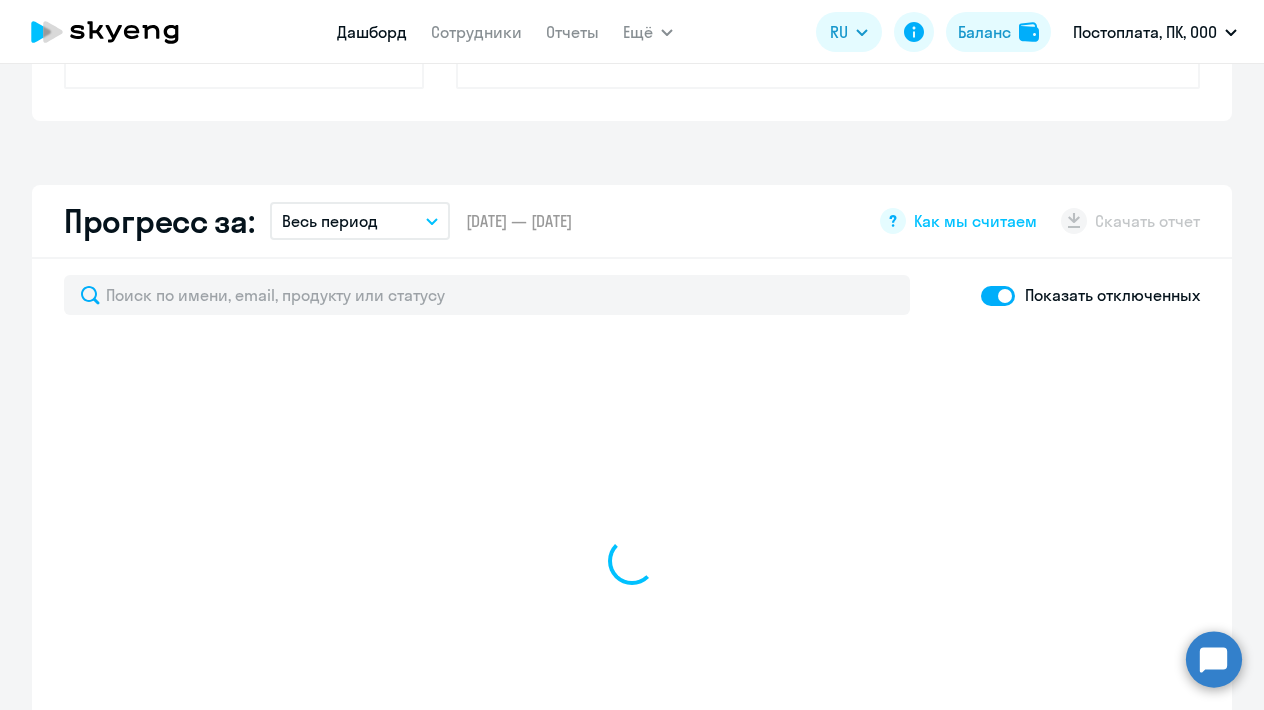 select on "30" 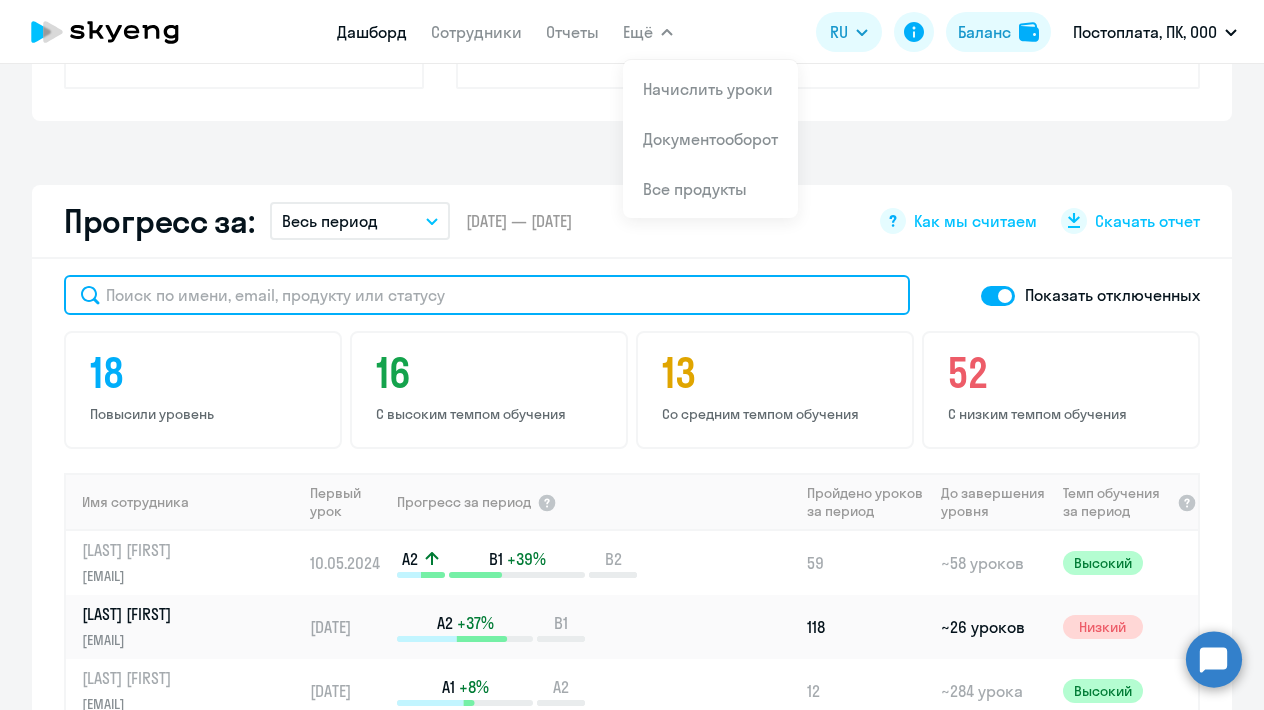 click 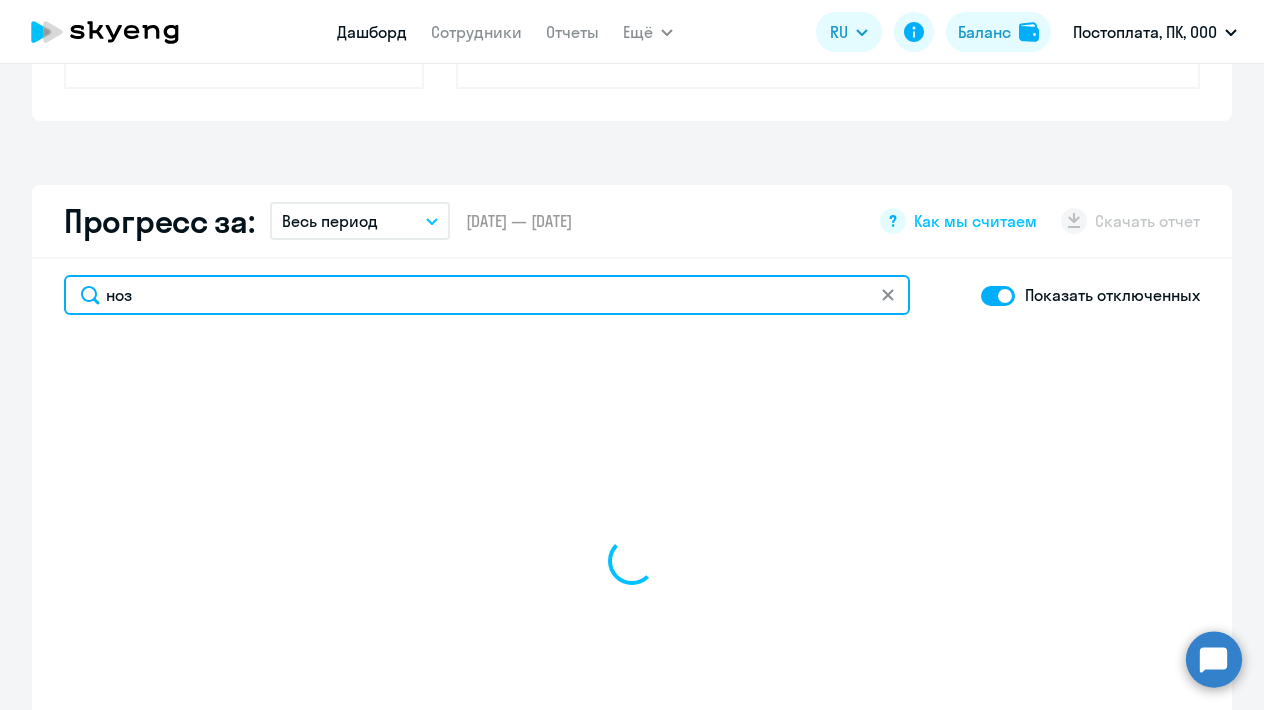 type on "нозд" 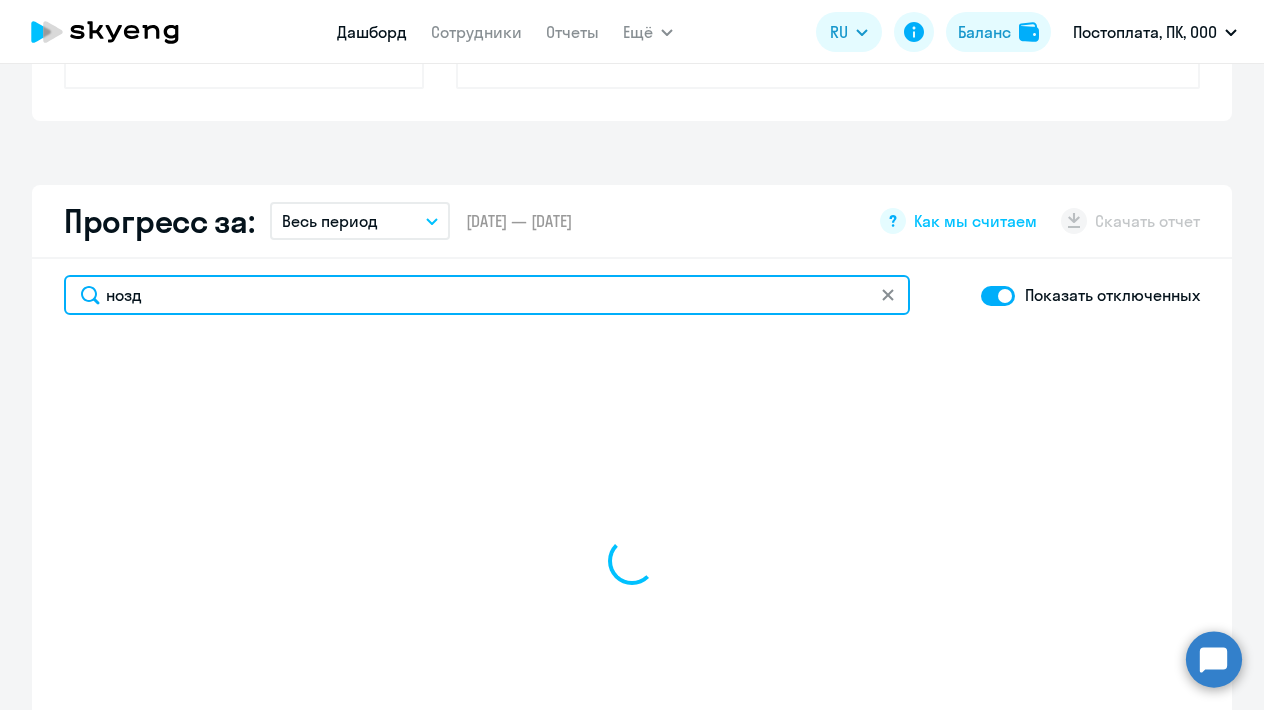select on "30" 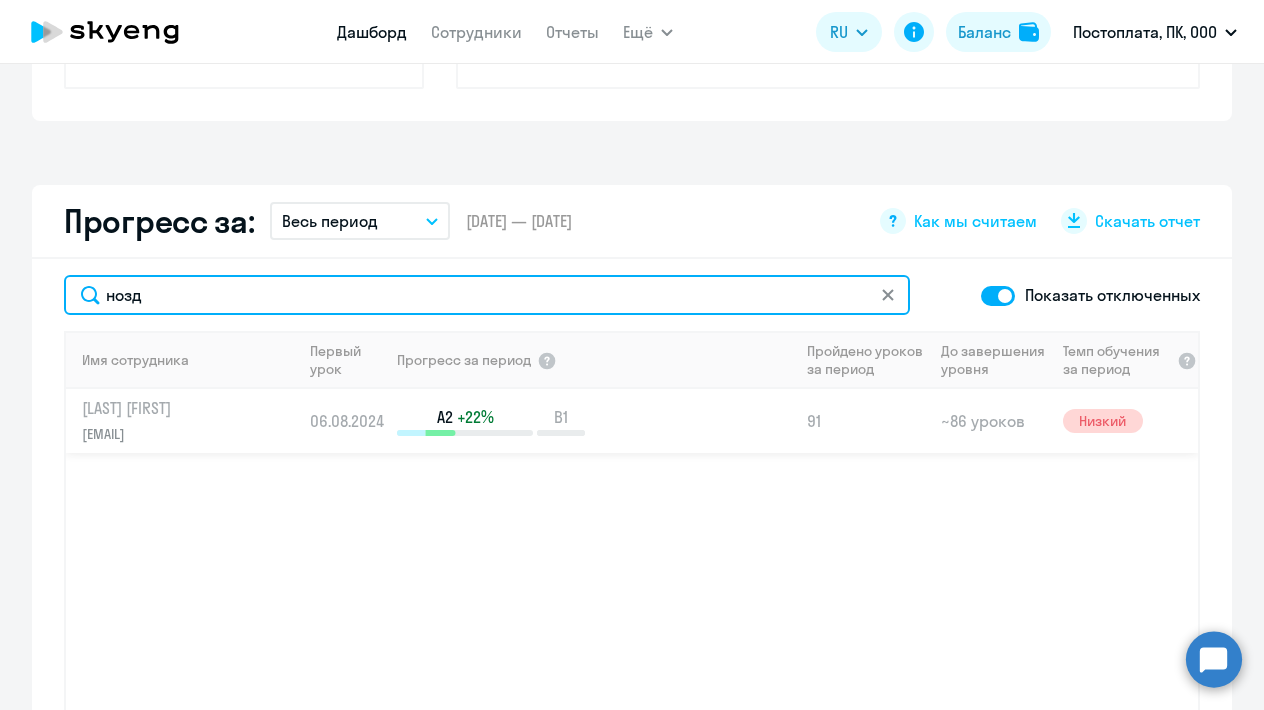type on "нозд" 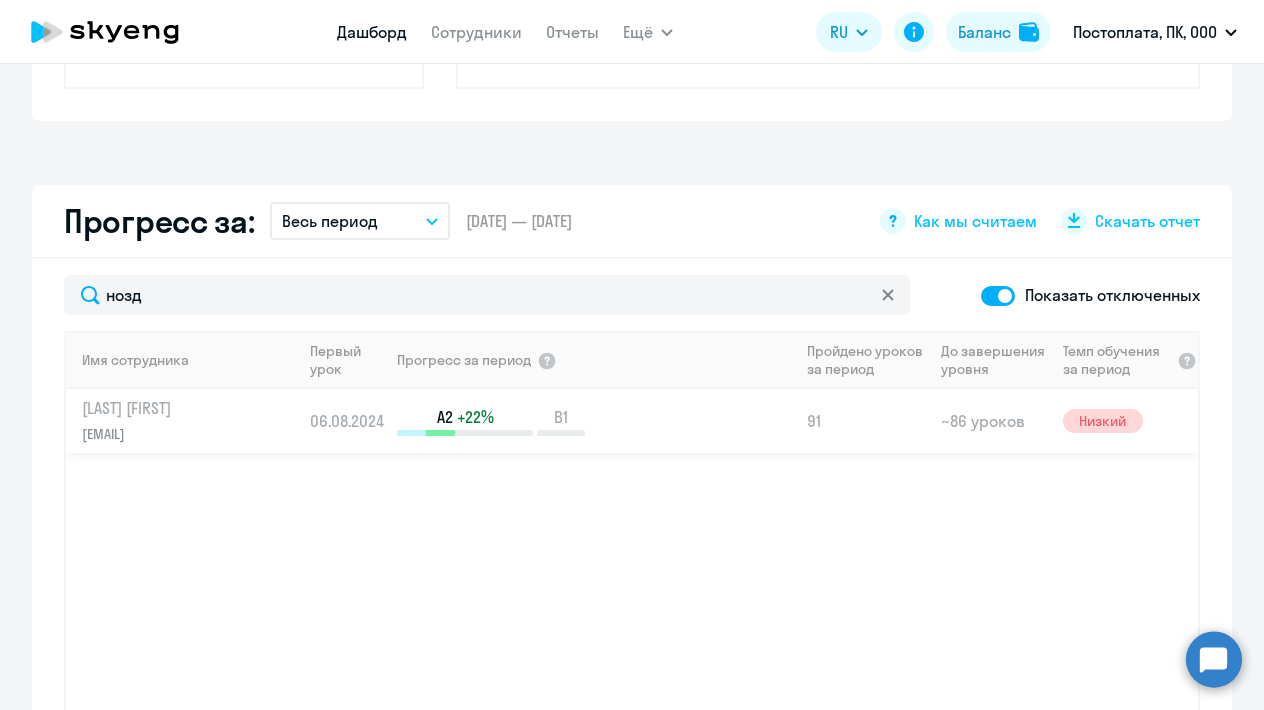 click on "[LAST] [FIRST]" 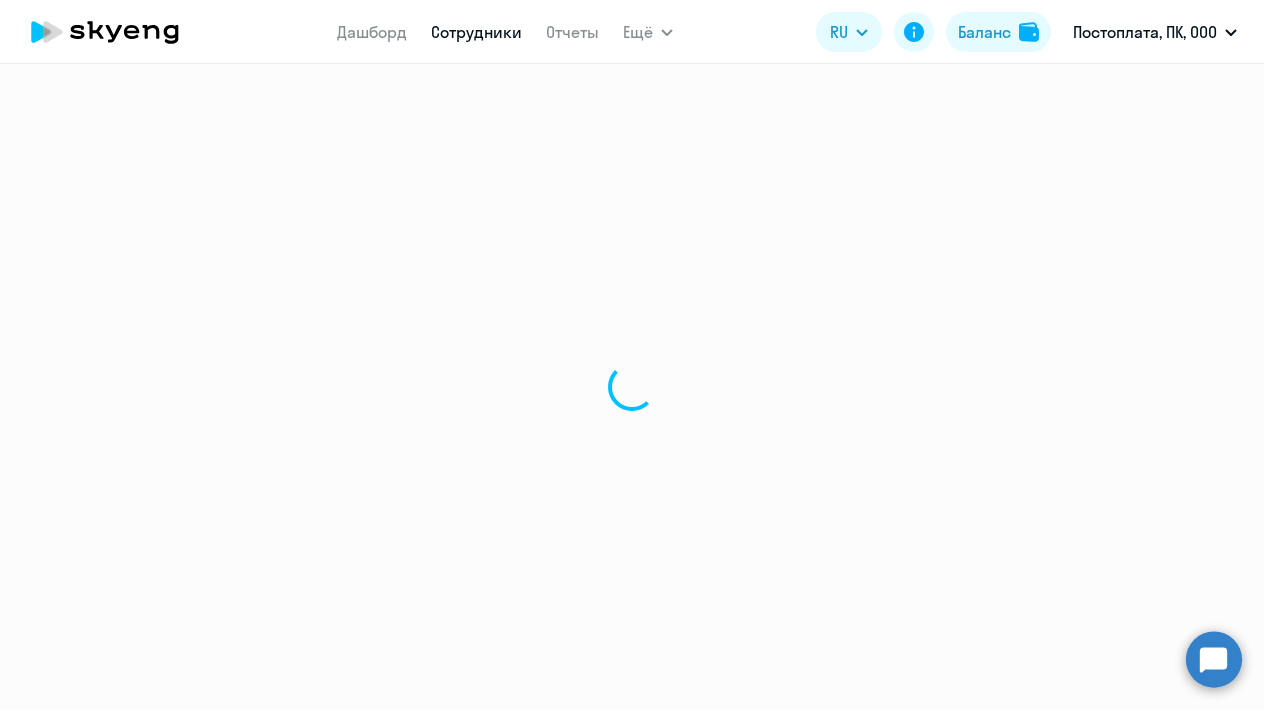 scroll, scrollTop: 0, scrollLeft: 0, axis: both 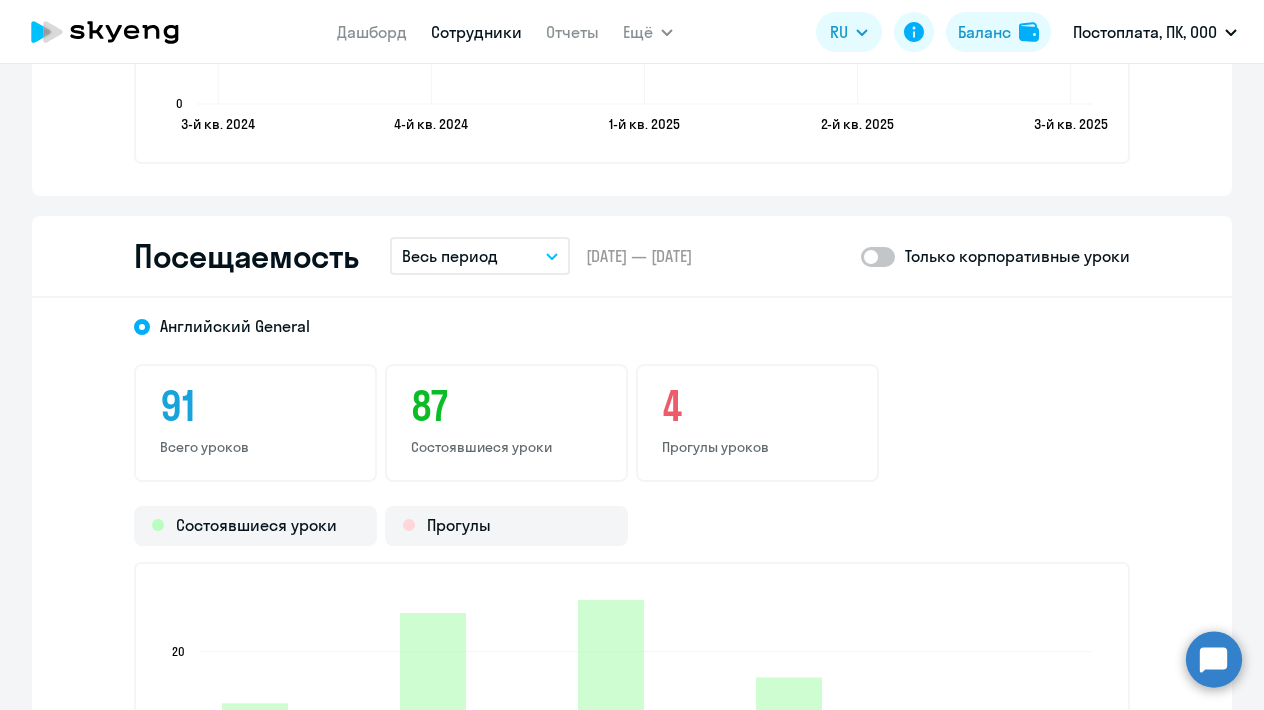 click 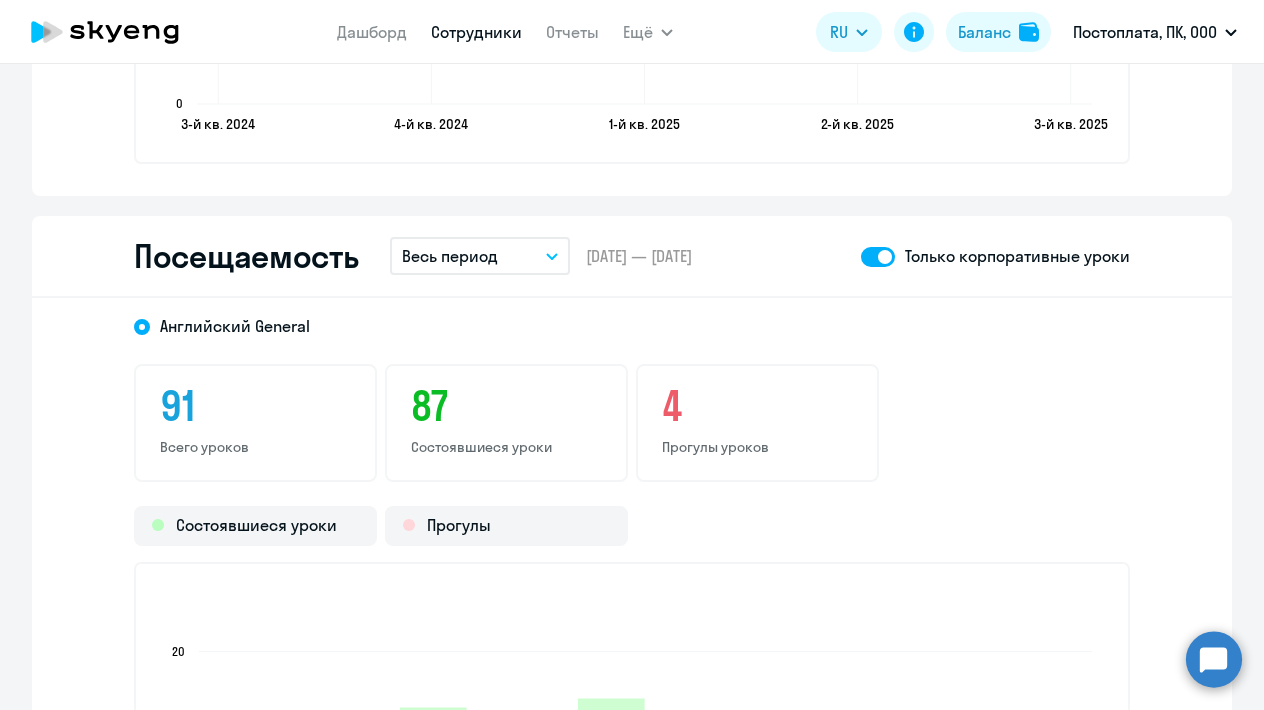 click on "Весь период" at bounding box center (450, 256) 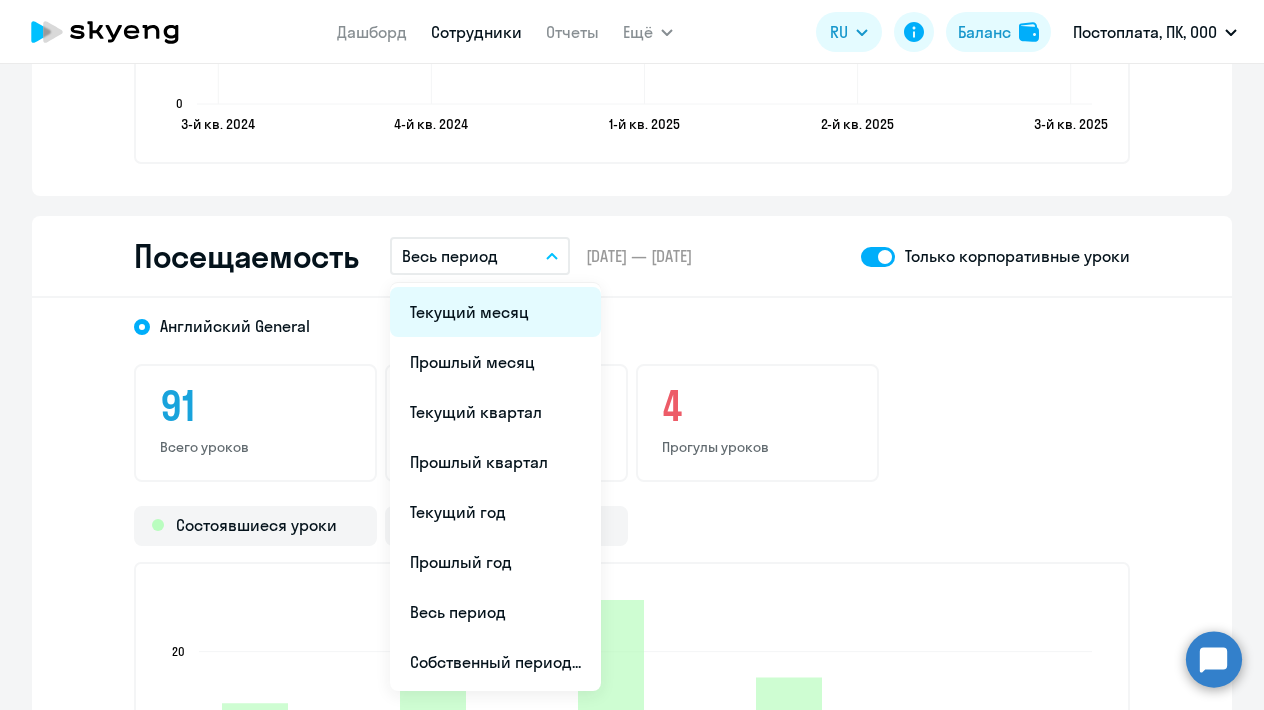 click on "Текущий месяц" at bounding box center [495, 312] 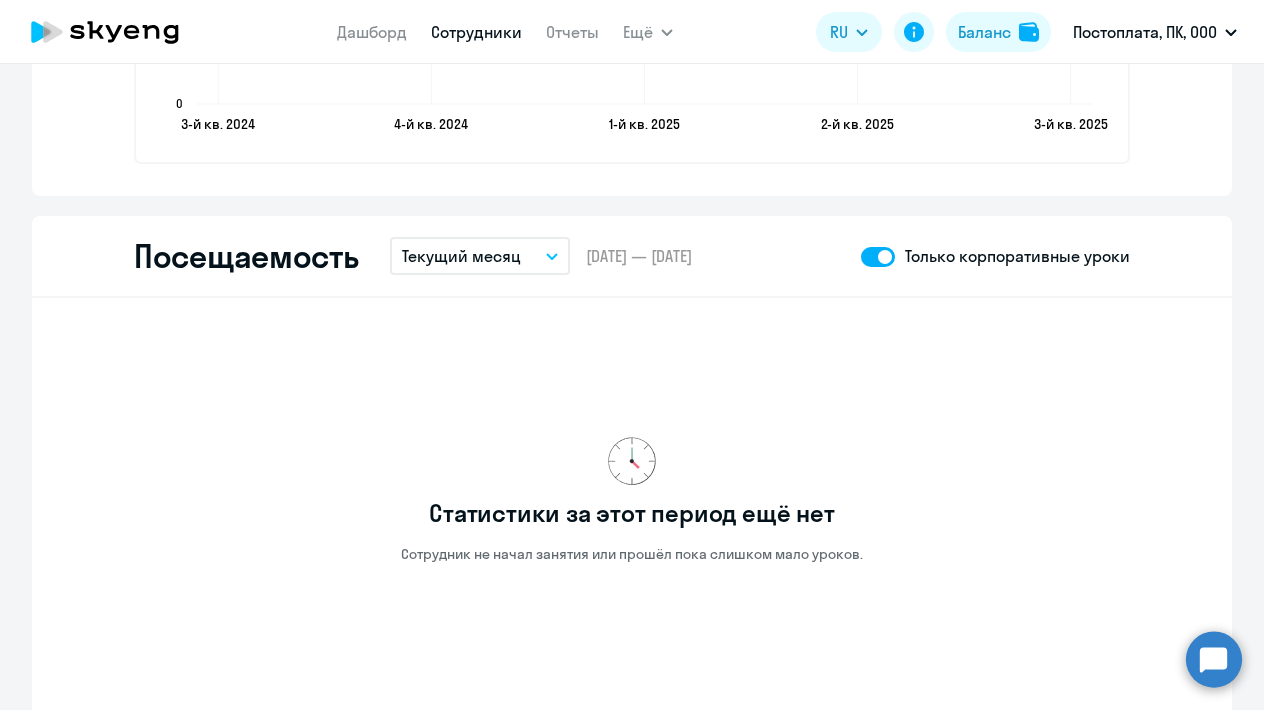 click on "Текущий месяц" at bounding box center (461, 256) 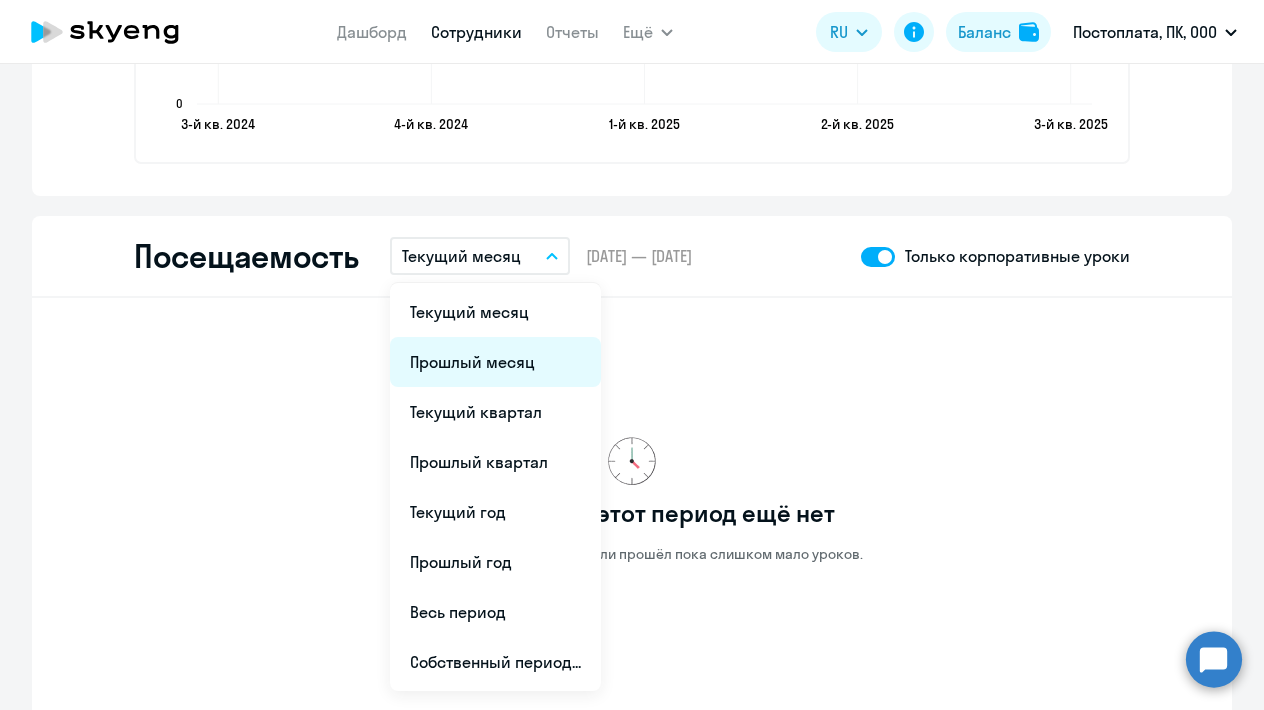 click on "Прошлый месяц" at bounding box center (495, 362) 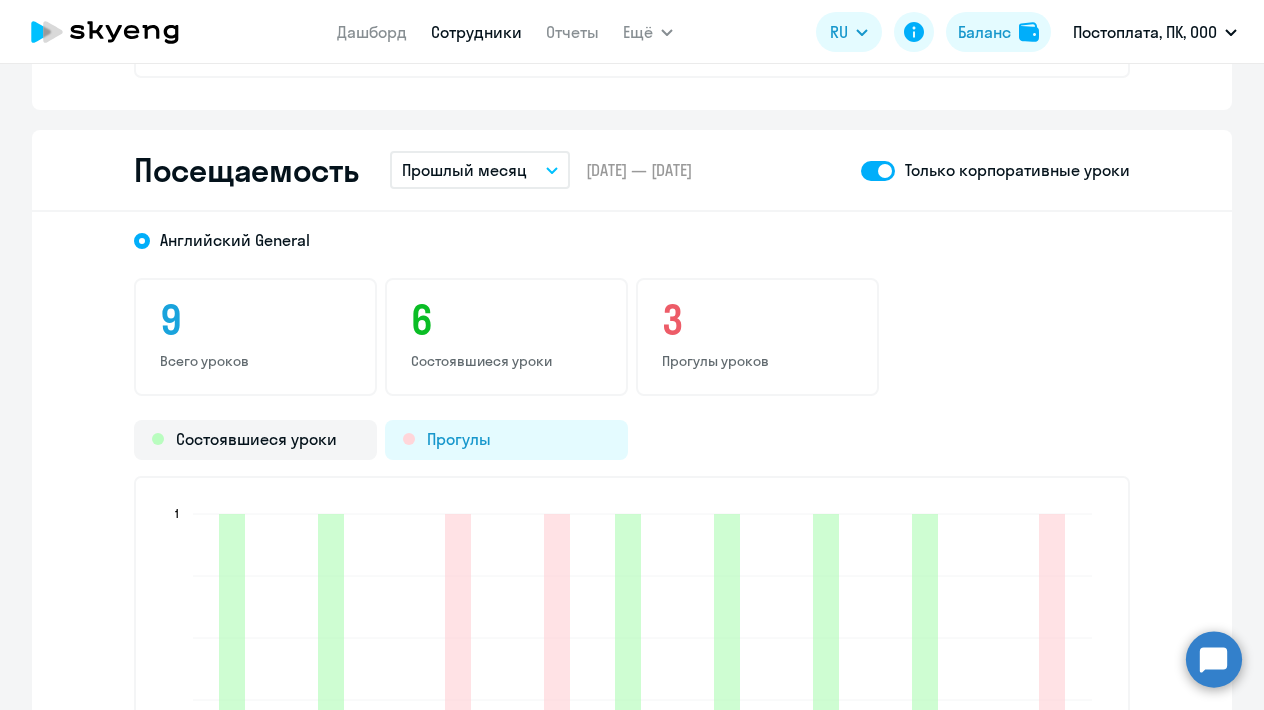 scroll, scrollTop: 2484, scrollLeft: 0, axis: vertical 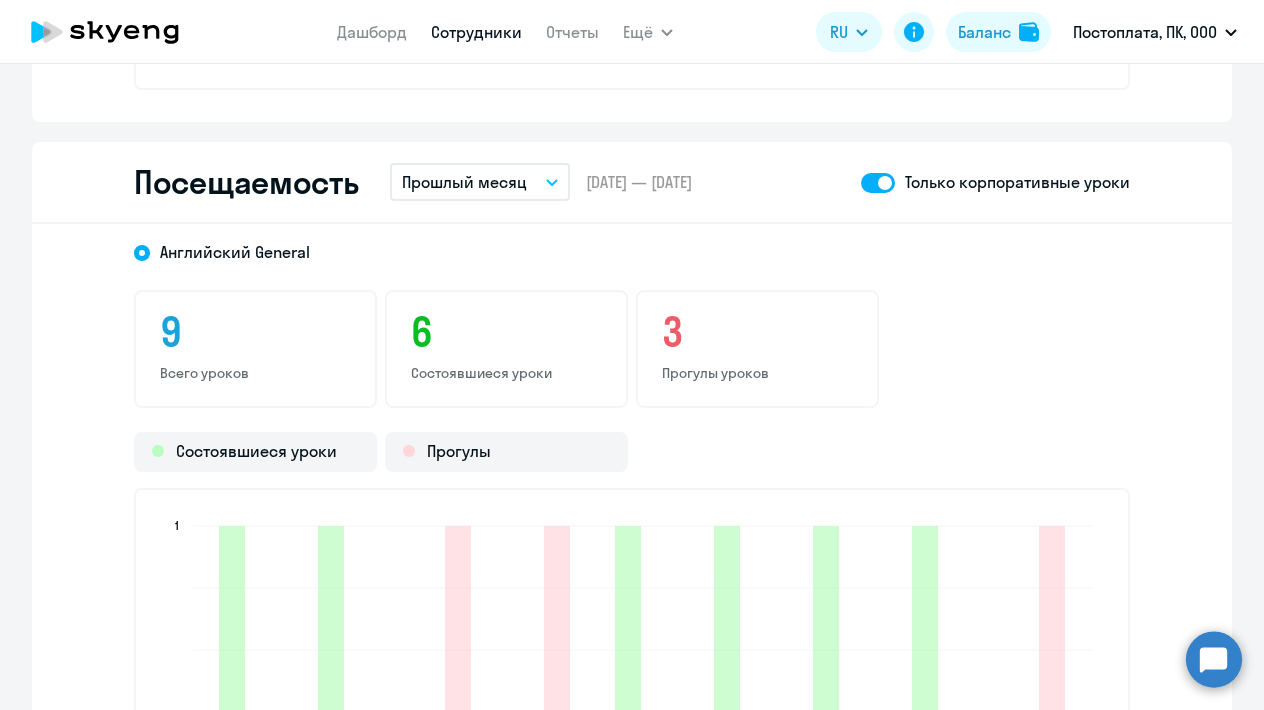 click on "Прошлый месяц" at bounding box center [480, 182] 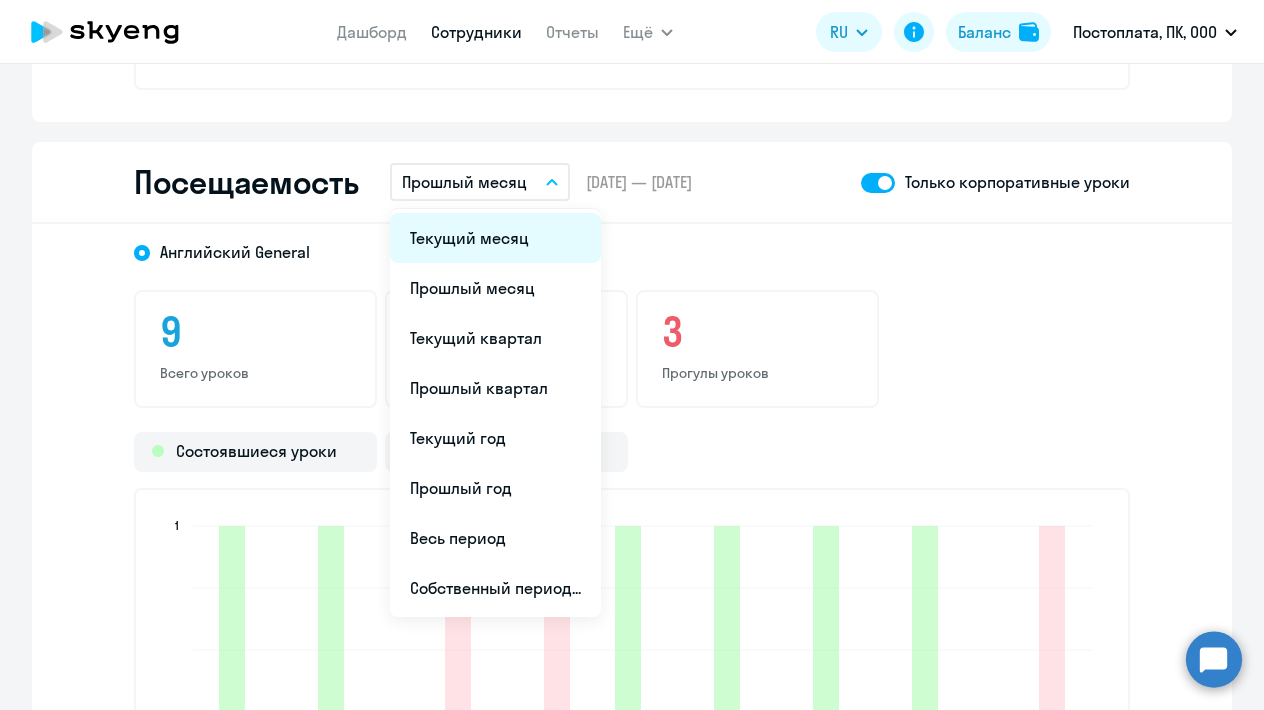 click on "Текущий месяц" at bounding box center (495, 238) 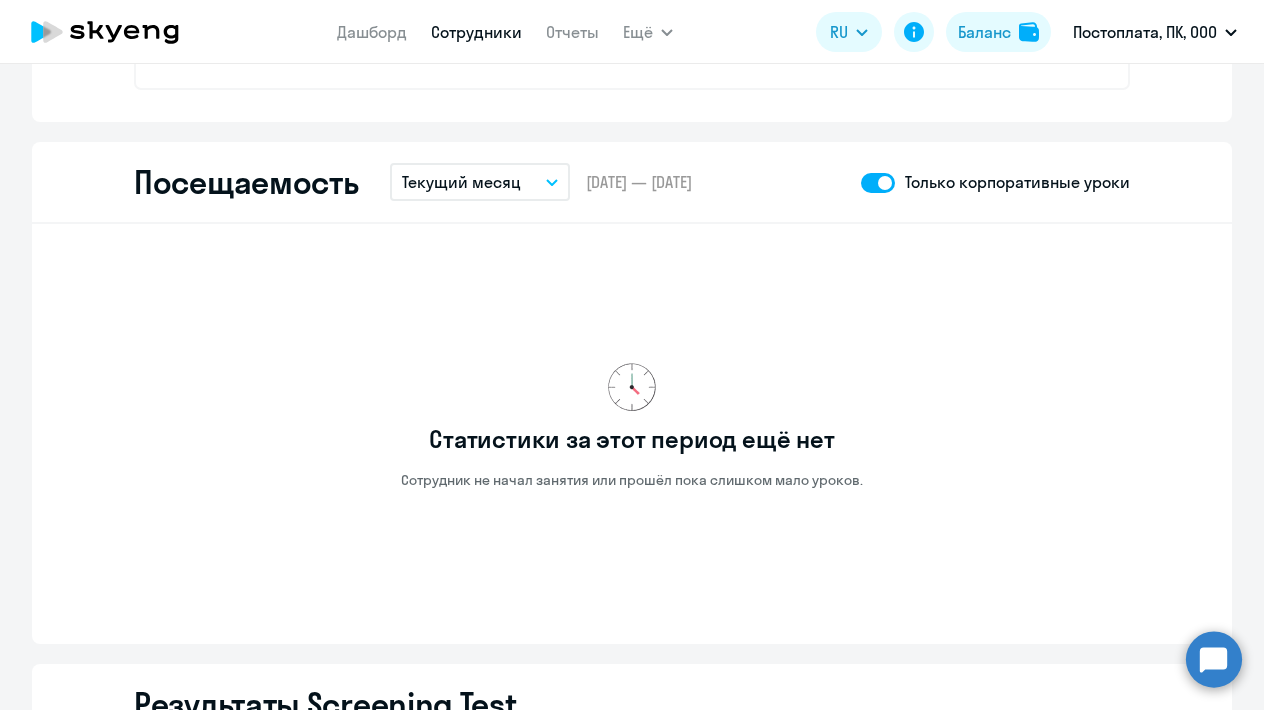 click on "Текущий месяц" at bounding box center (461, 182) 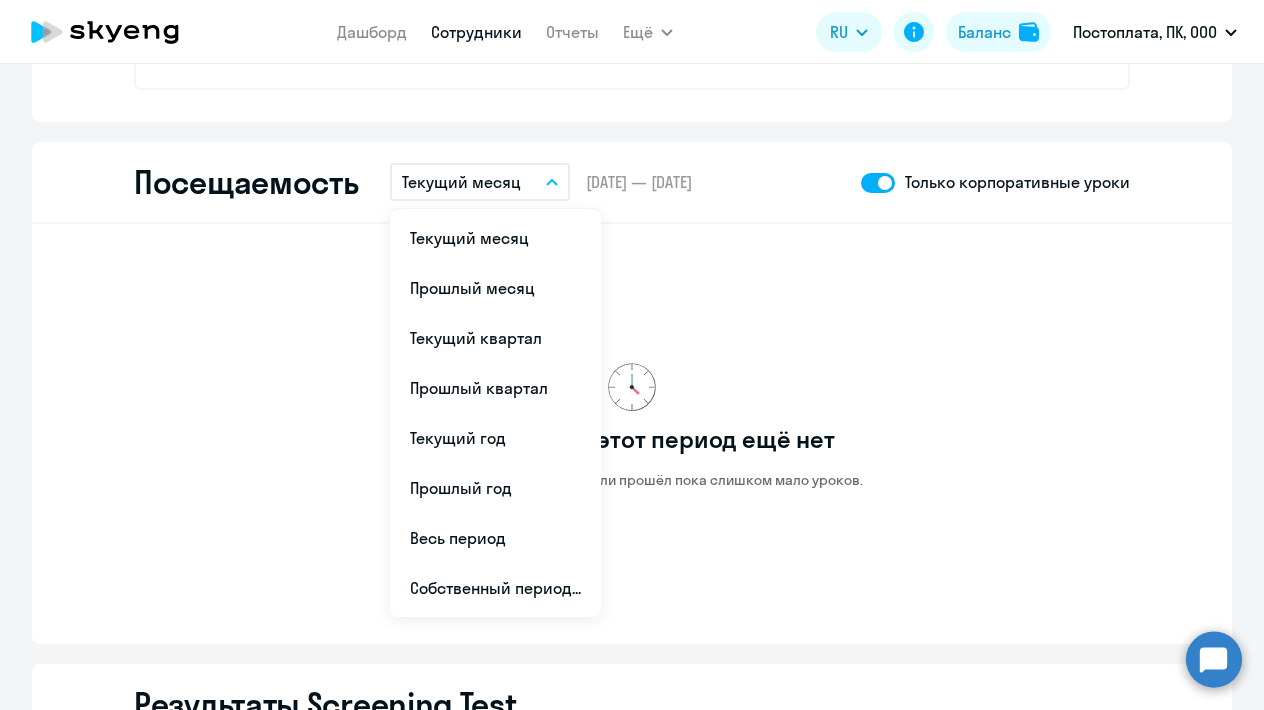 click on "Статистики за этот период ещё нет Сотрудник не начал занятия или прошёл пока слишком мало уроков." 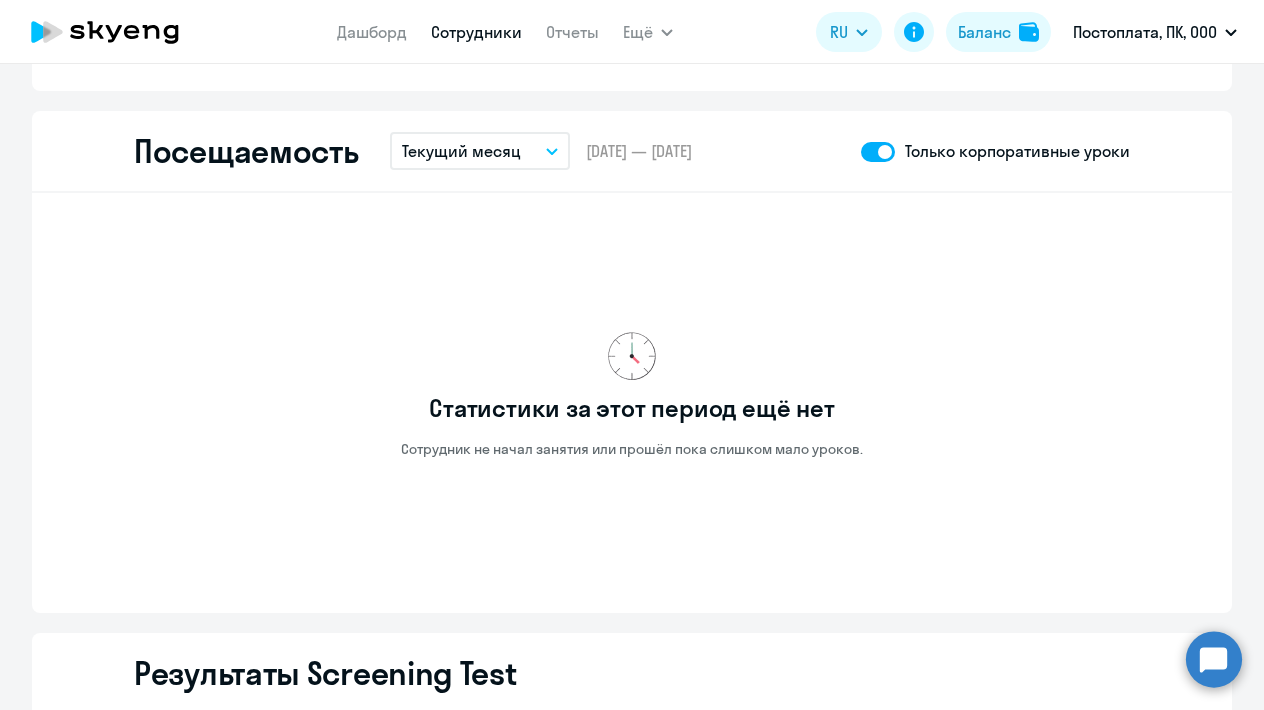 scroll, scrollTop: 2517, scrollLeft: 0, axis: vertical 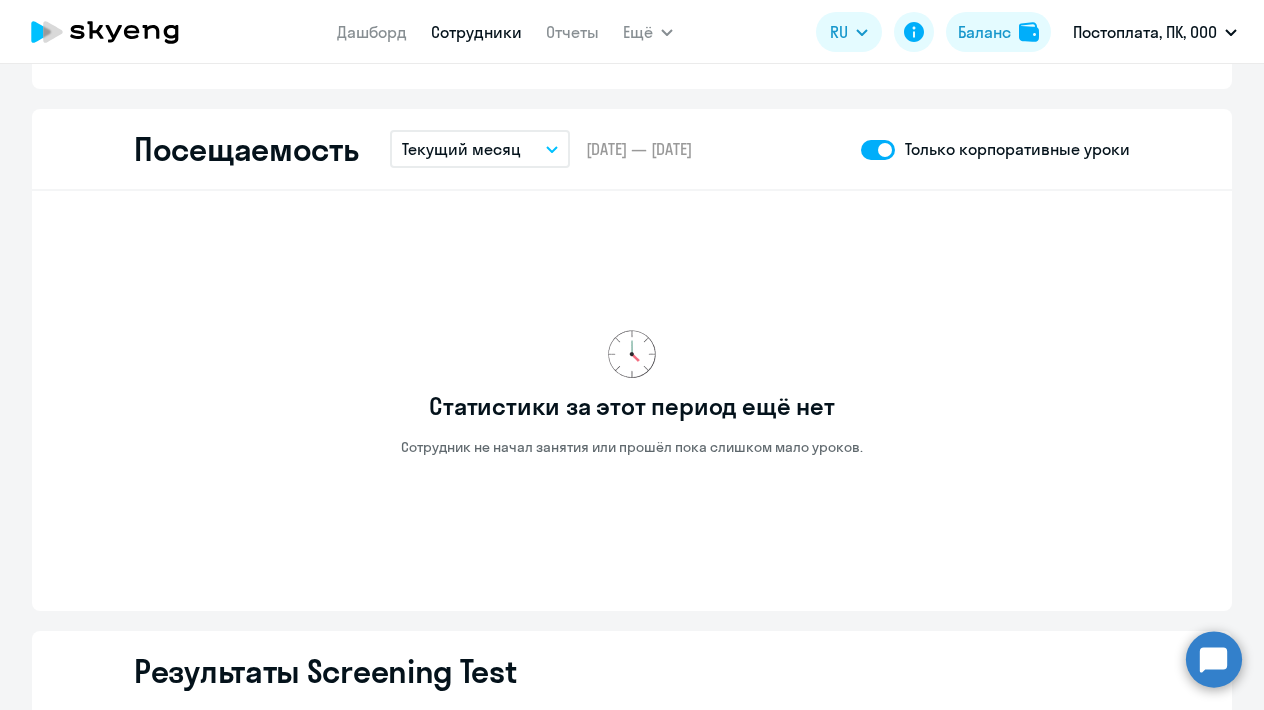 click on "Текущий месяц" at bounding box center [480, 149] 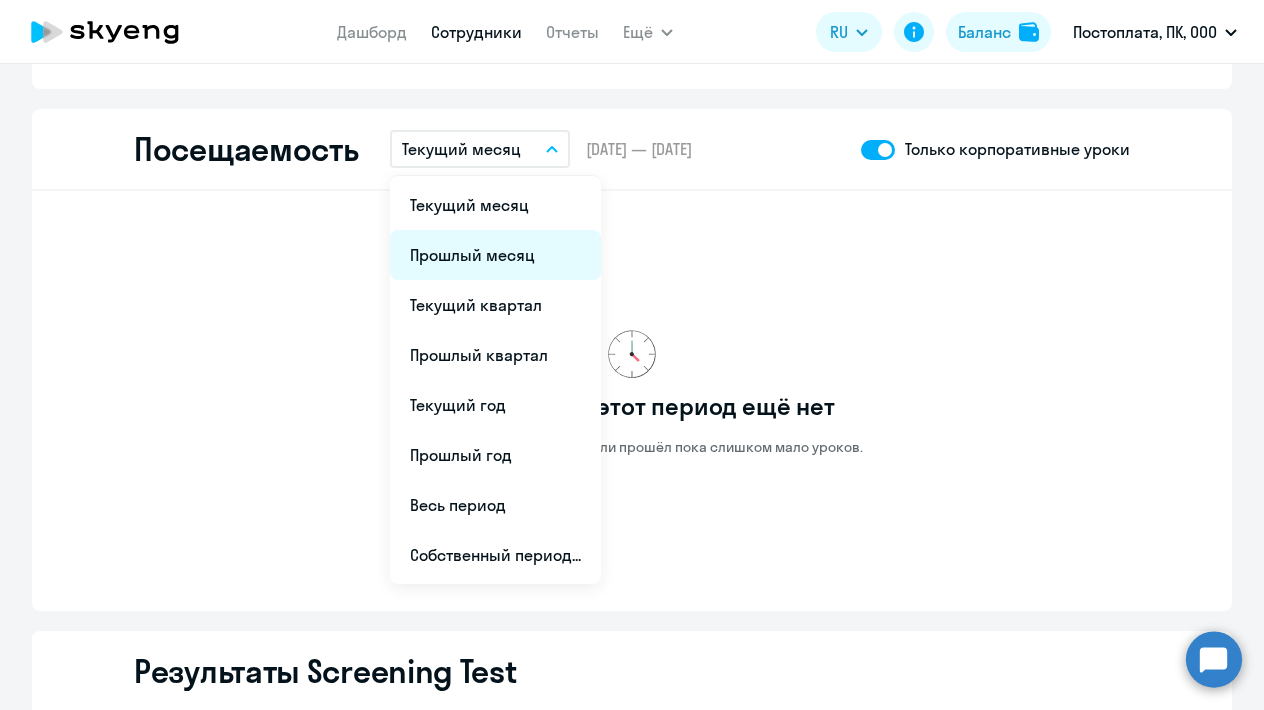 click on "Прошлый месяц" at bounding box center [495, 255] 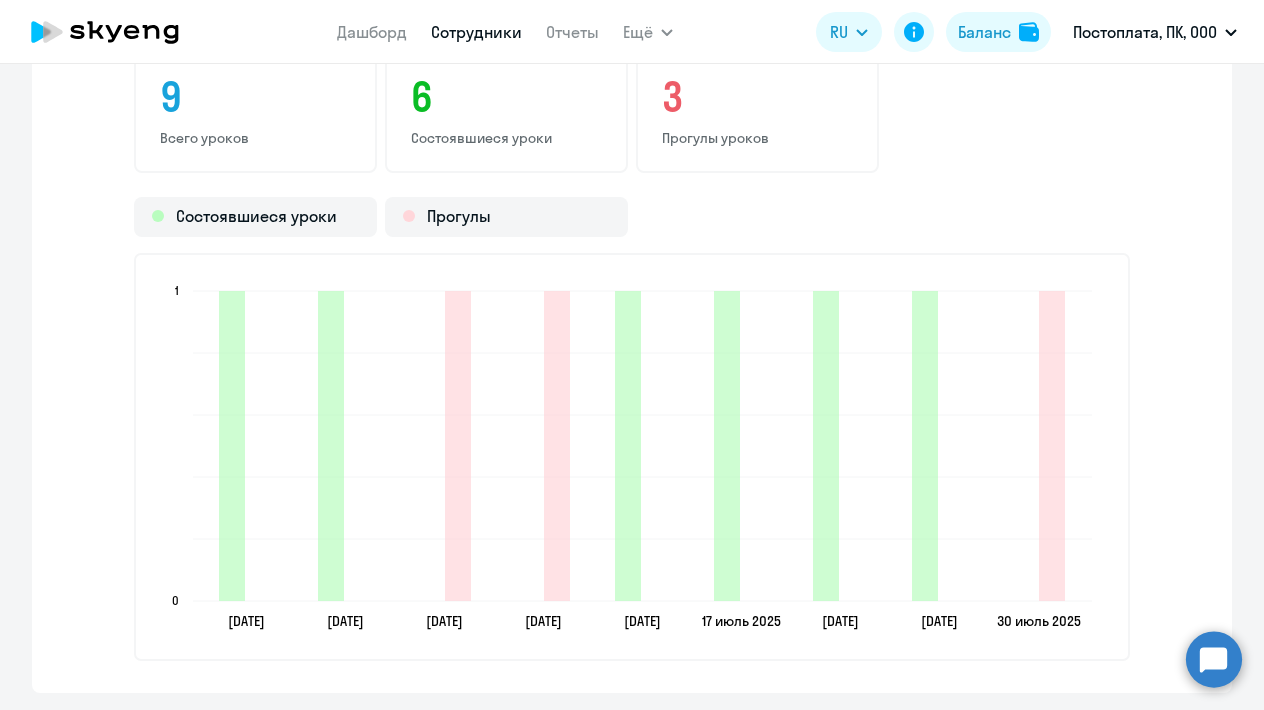 scroll, scrollTop: 2602, scrollLeft: 0, axis: vertical 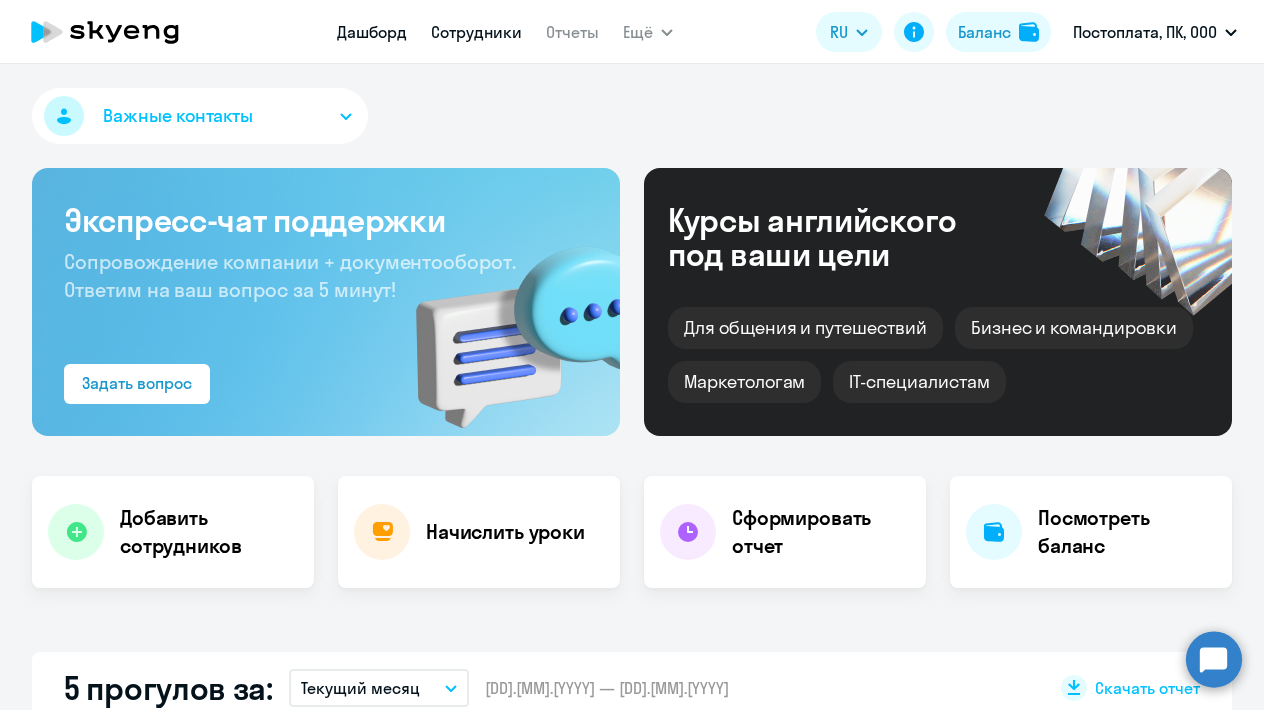 click on "Сотрудники" at bounding box center [476, 32] 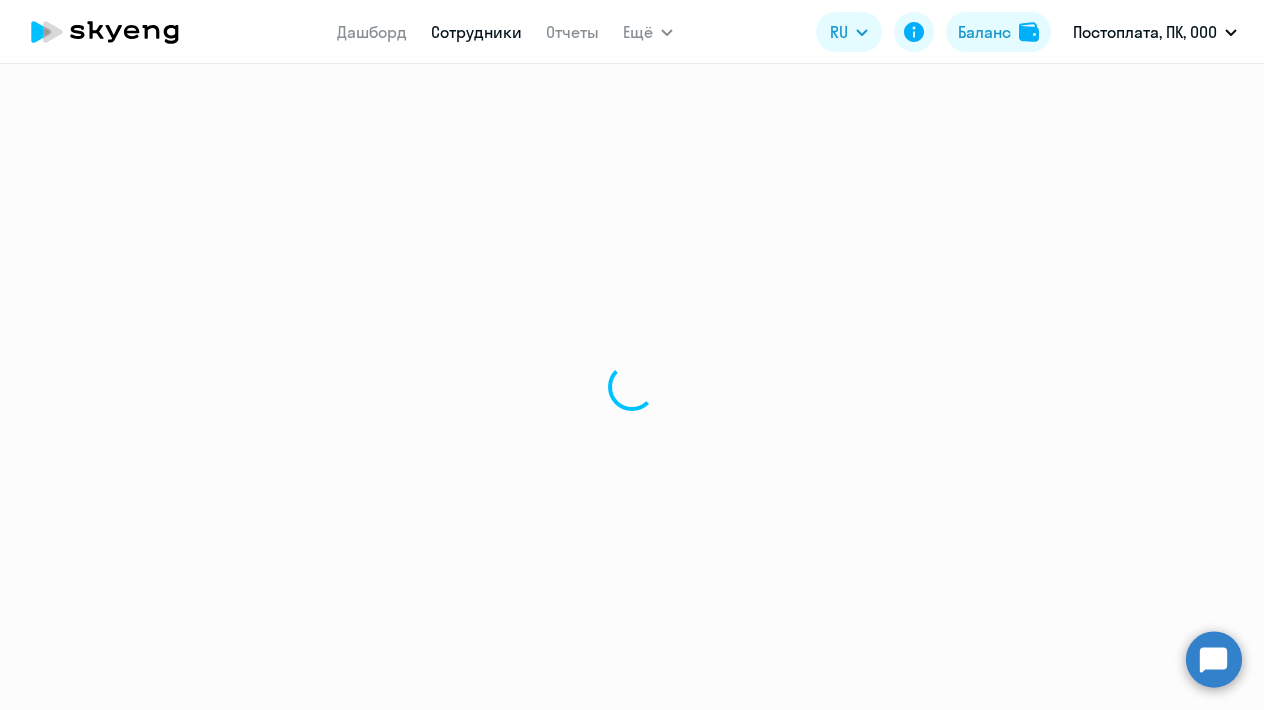 select on "30" 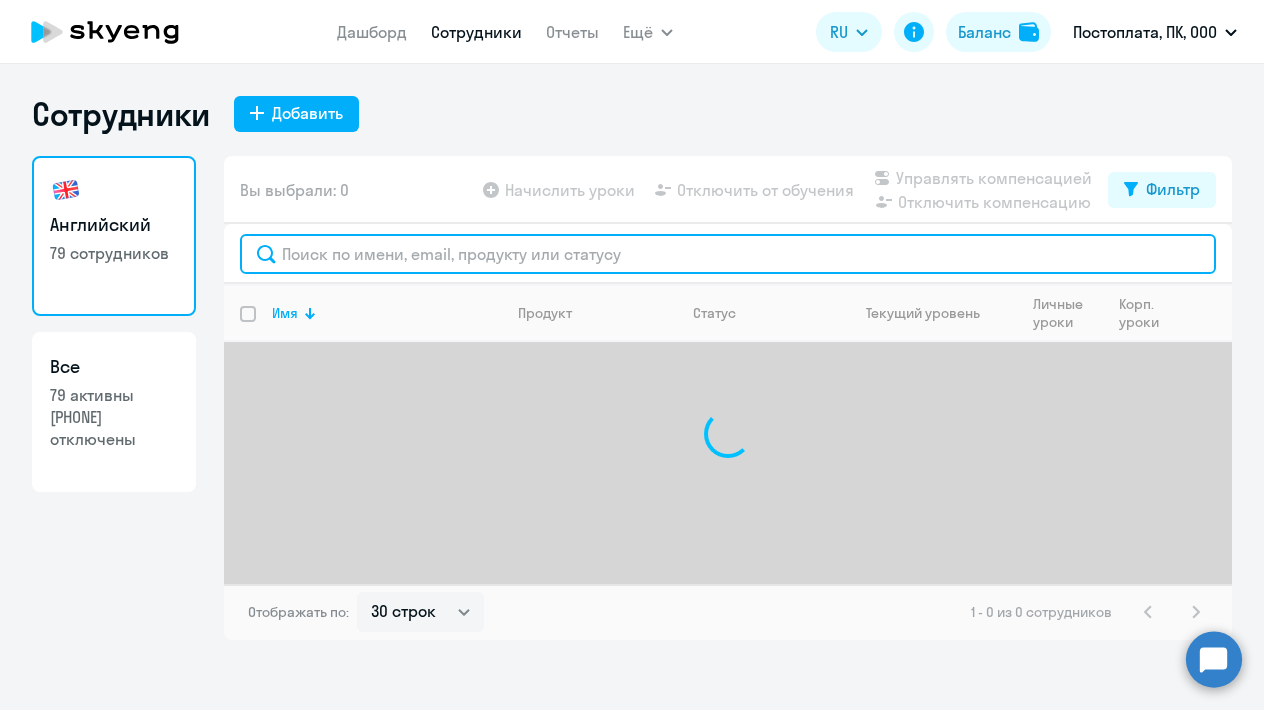 click 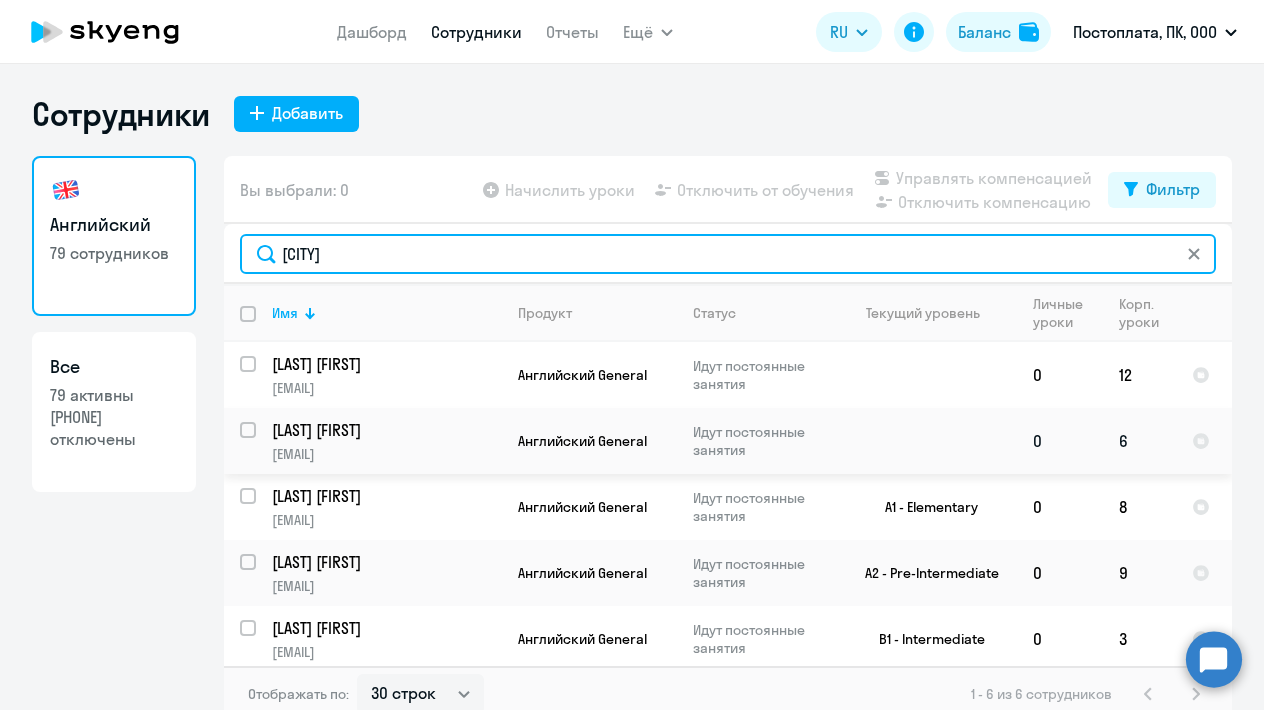 type on "сан" 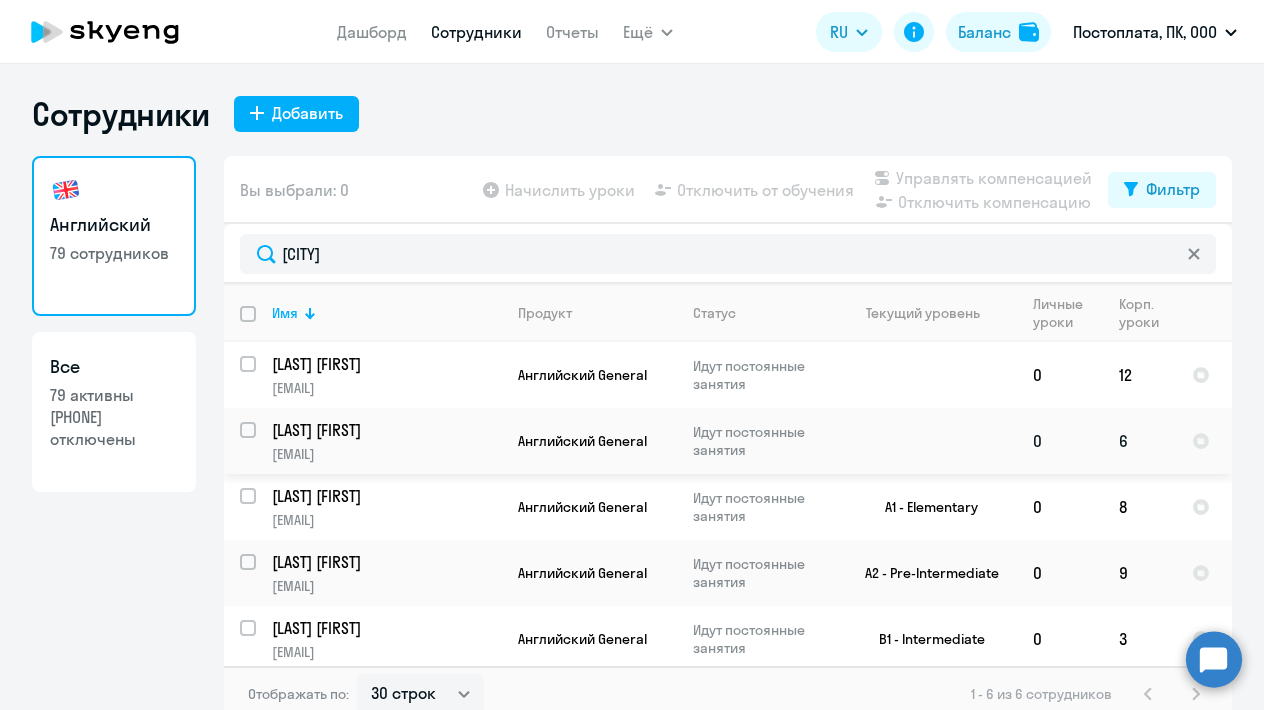 click on "Санников Александр" 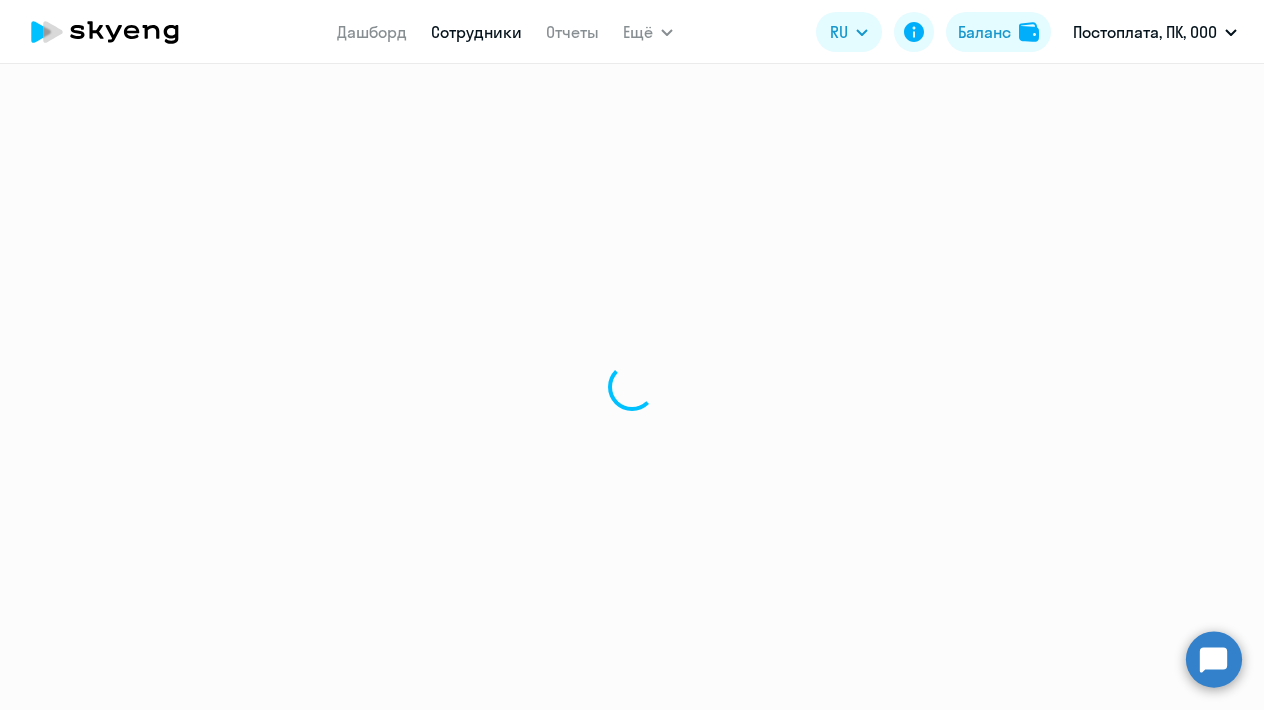 select on "english" 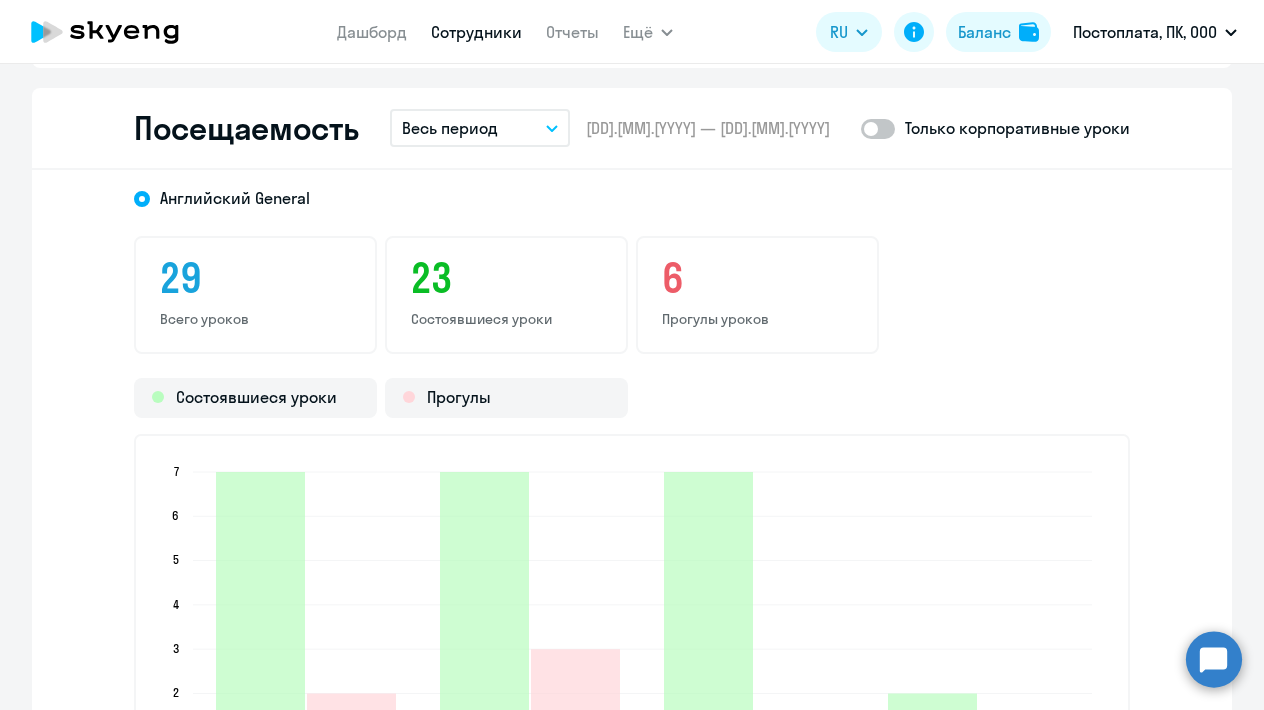 scroll, scrollTop: 2352, scrollLeft: 0, axis: vertical 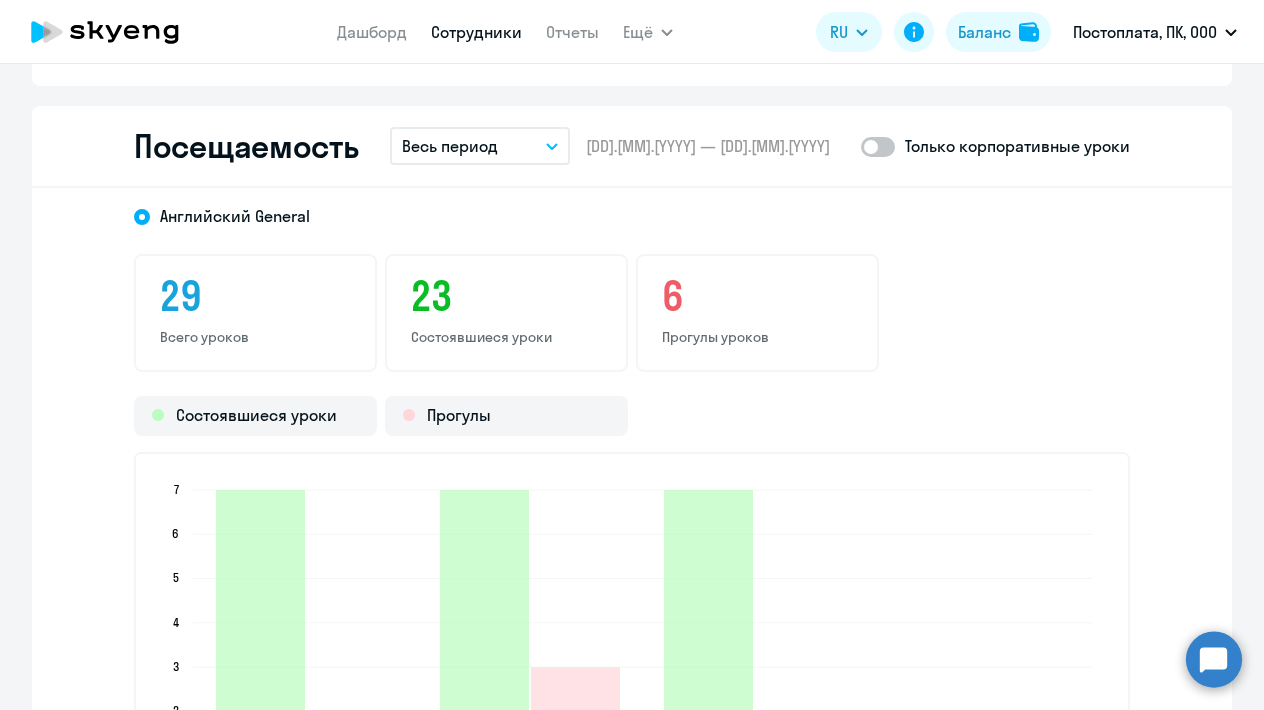 click 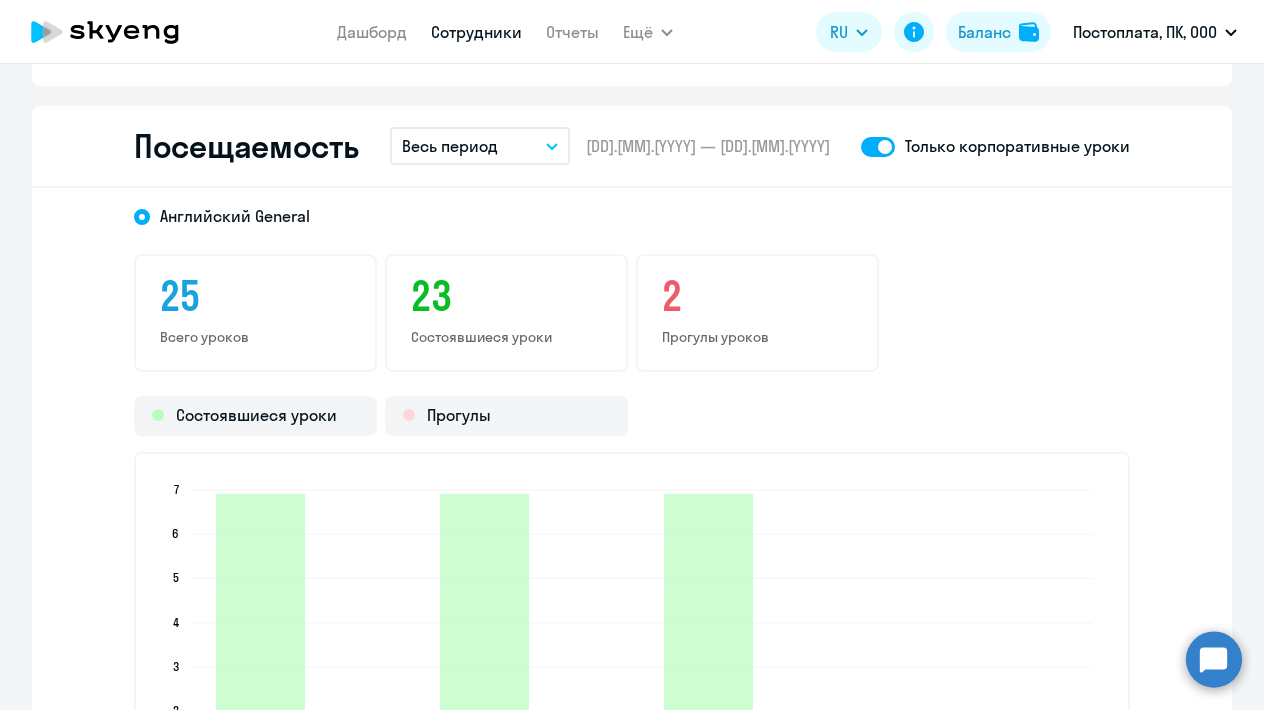 click on "Весь период" at bounding box center (480, 146) 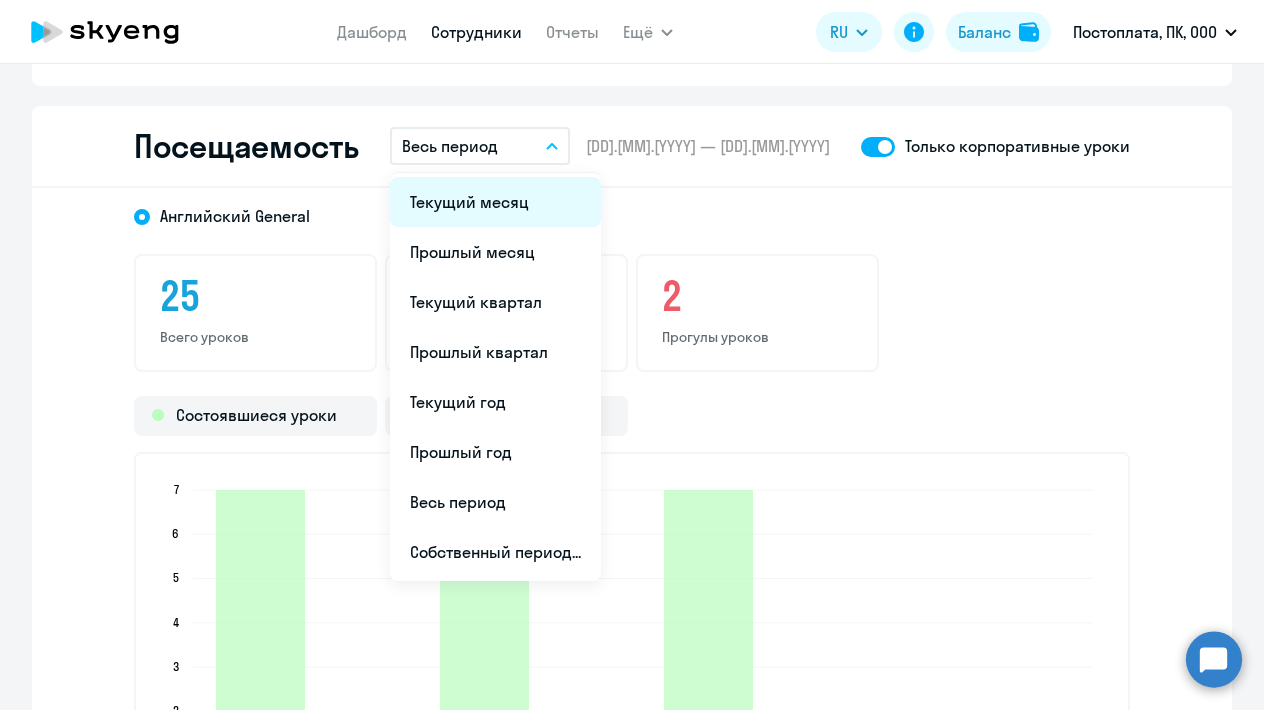 click on "Текущий месяц" at bounding box center [495, 202] 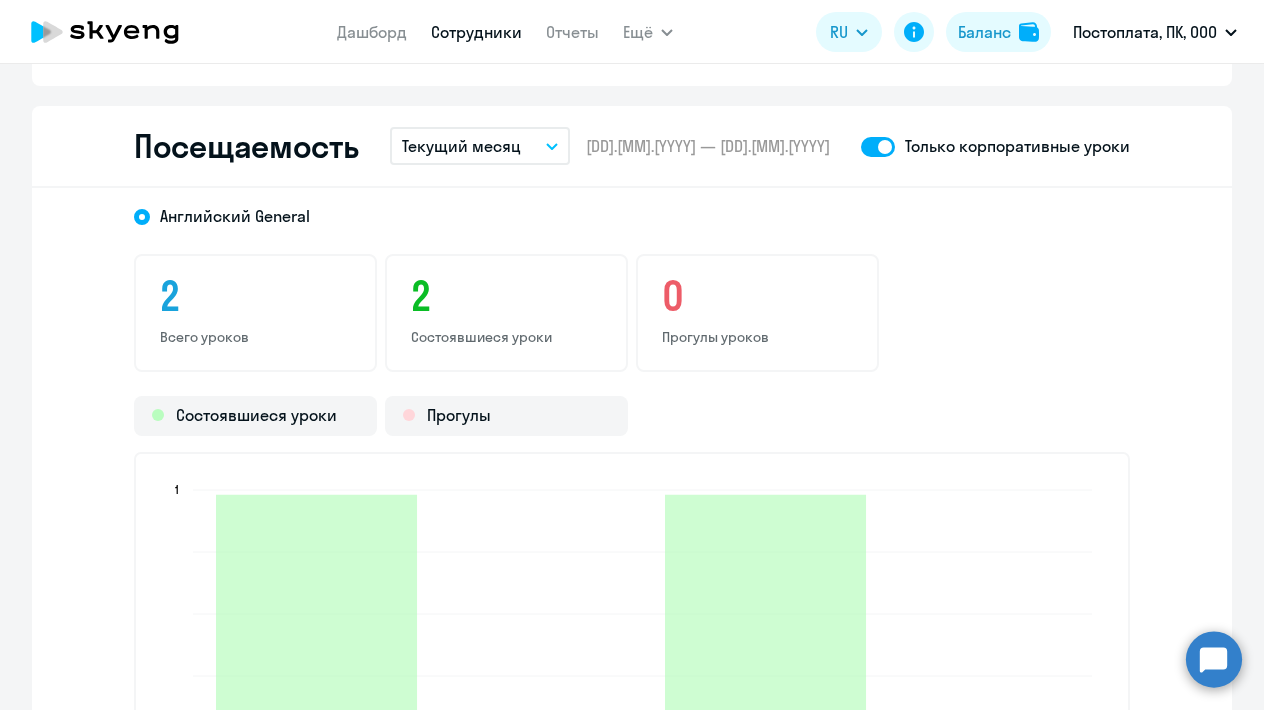 click on "Текущий месяц" at bounding box center [461, 146] 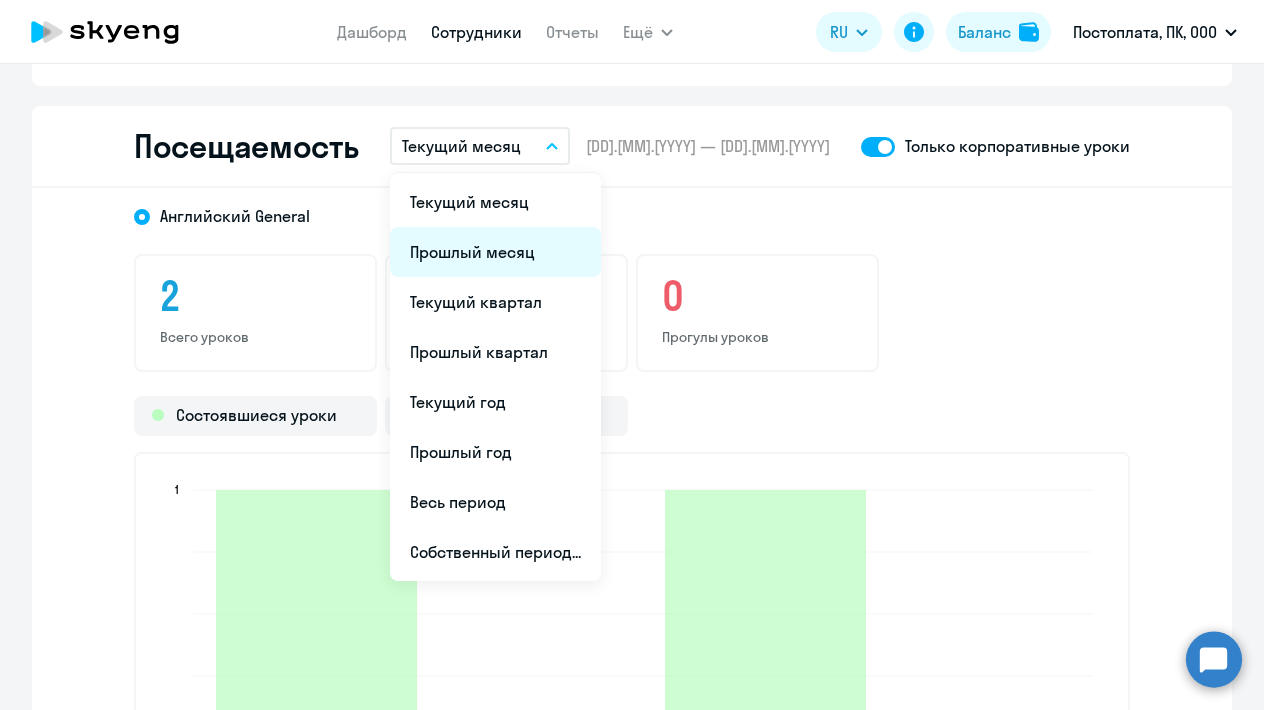 click on "Прошлый месяц" at bounding box center (495, 252) 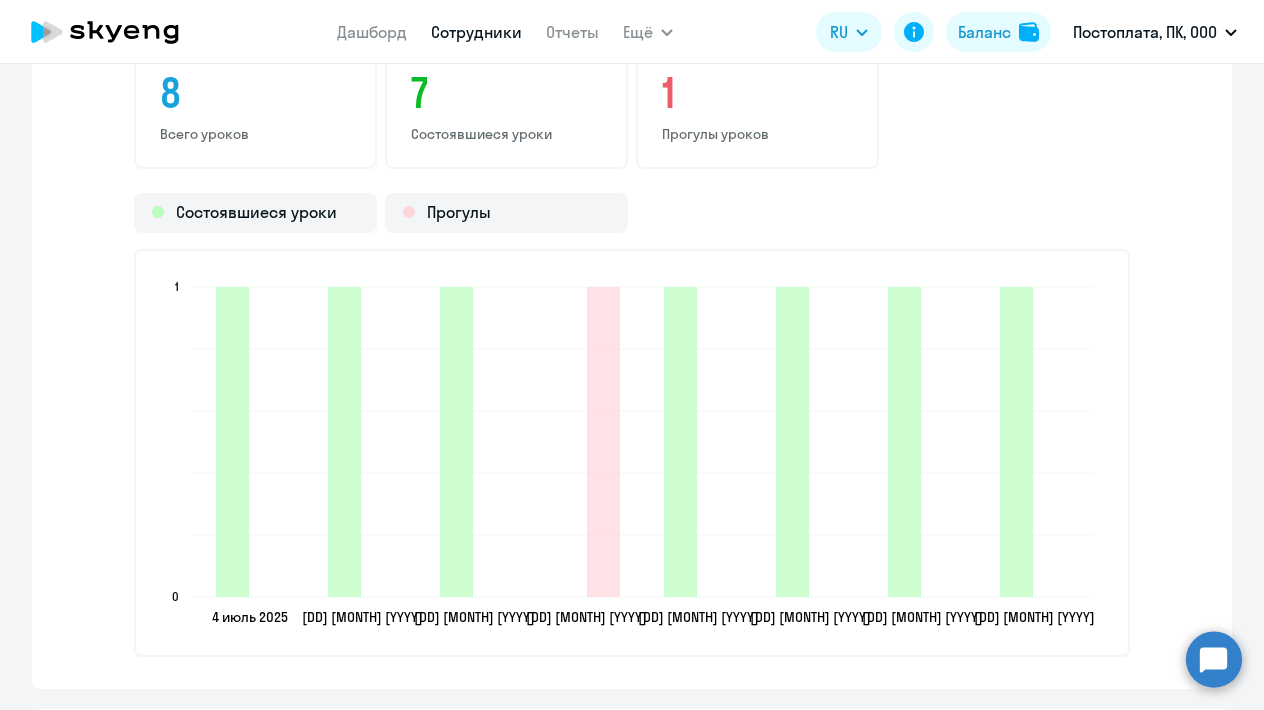 scroll, scrollTop: 2643, scrollLeft: 0, axis: vertical 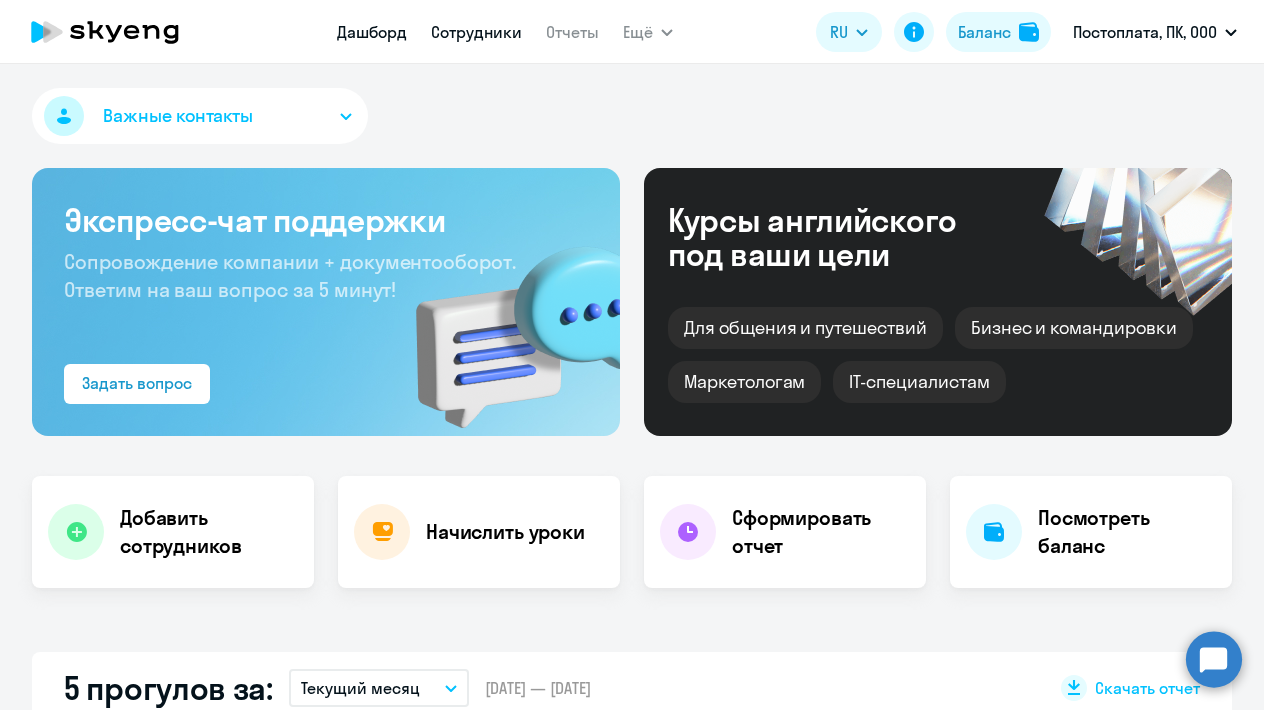 click on "Сотрудники" at bounding box center (476, 32) 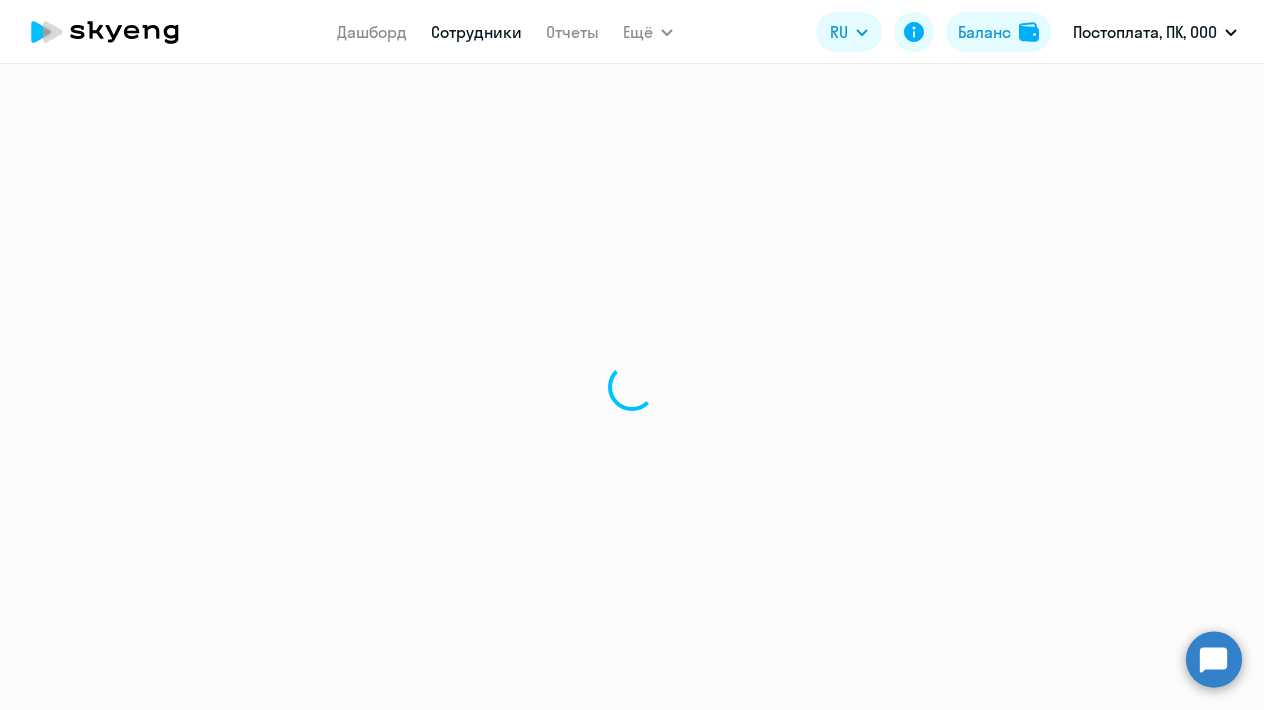select on "30" 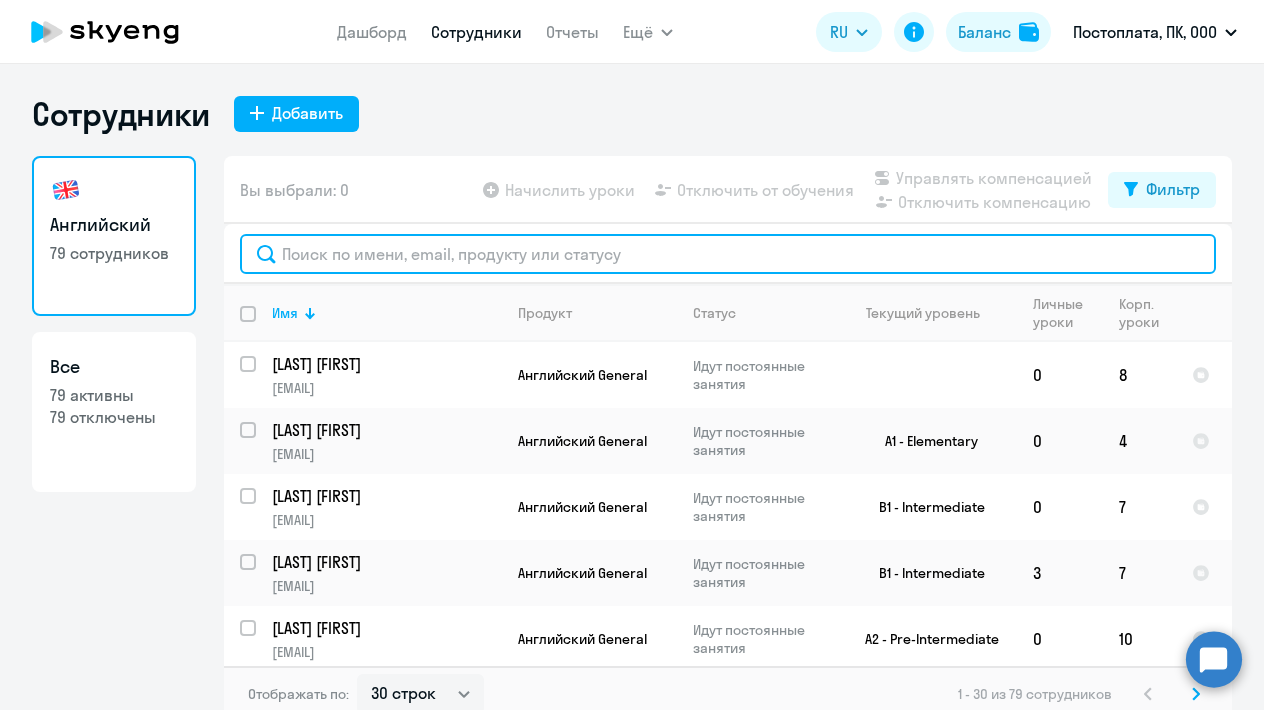 click 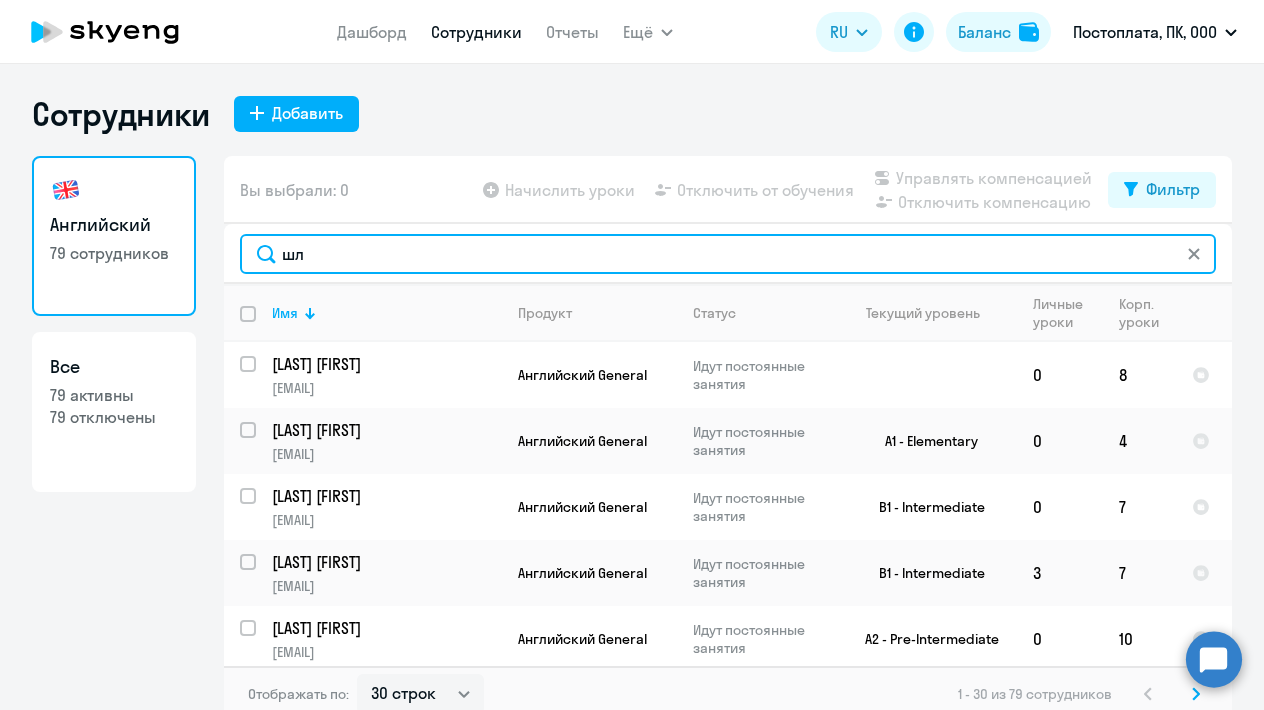 type on "шла" 